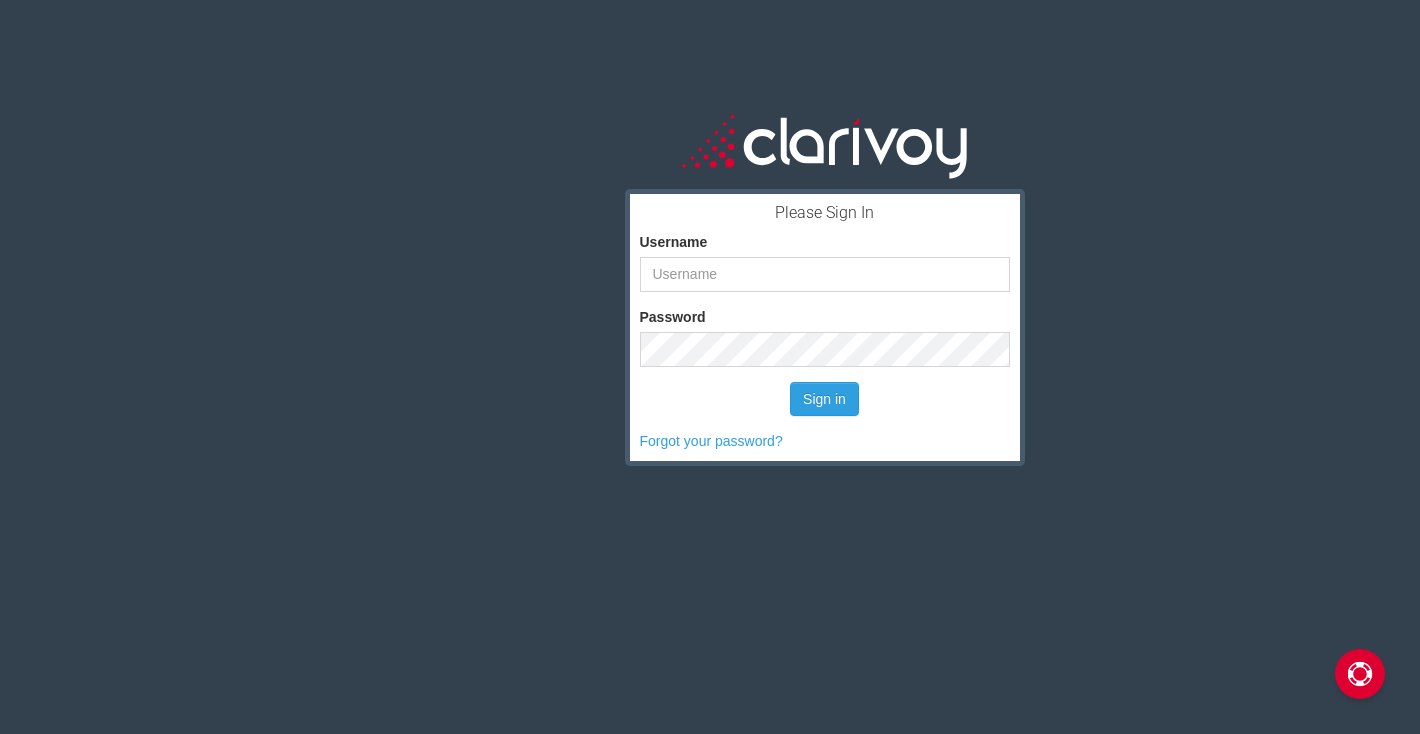 scroll, scrollTop: 0, scrollLeft: 0, axis: both 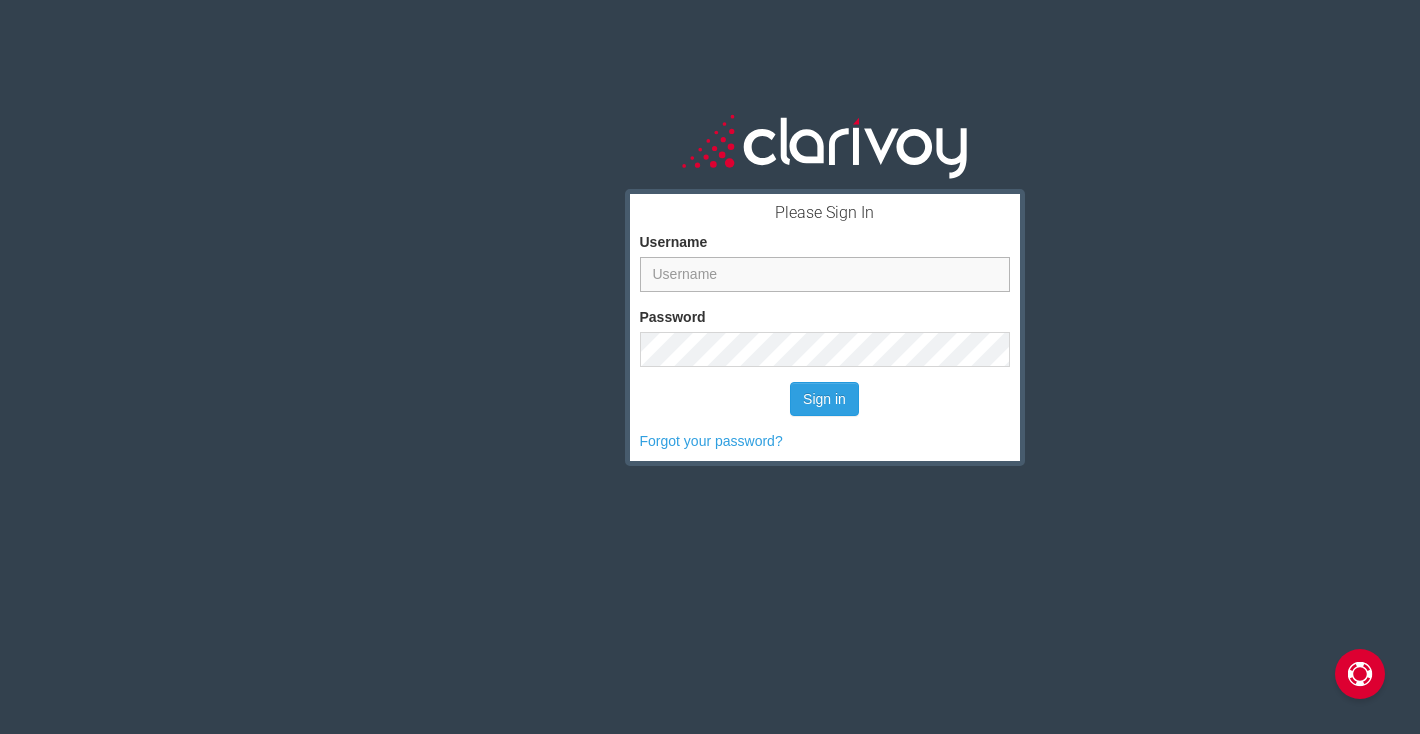 click on "Username" at bounding box center (825, 274) 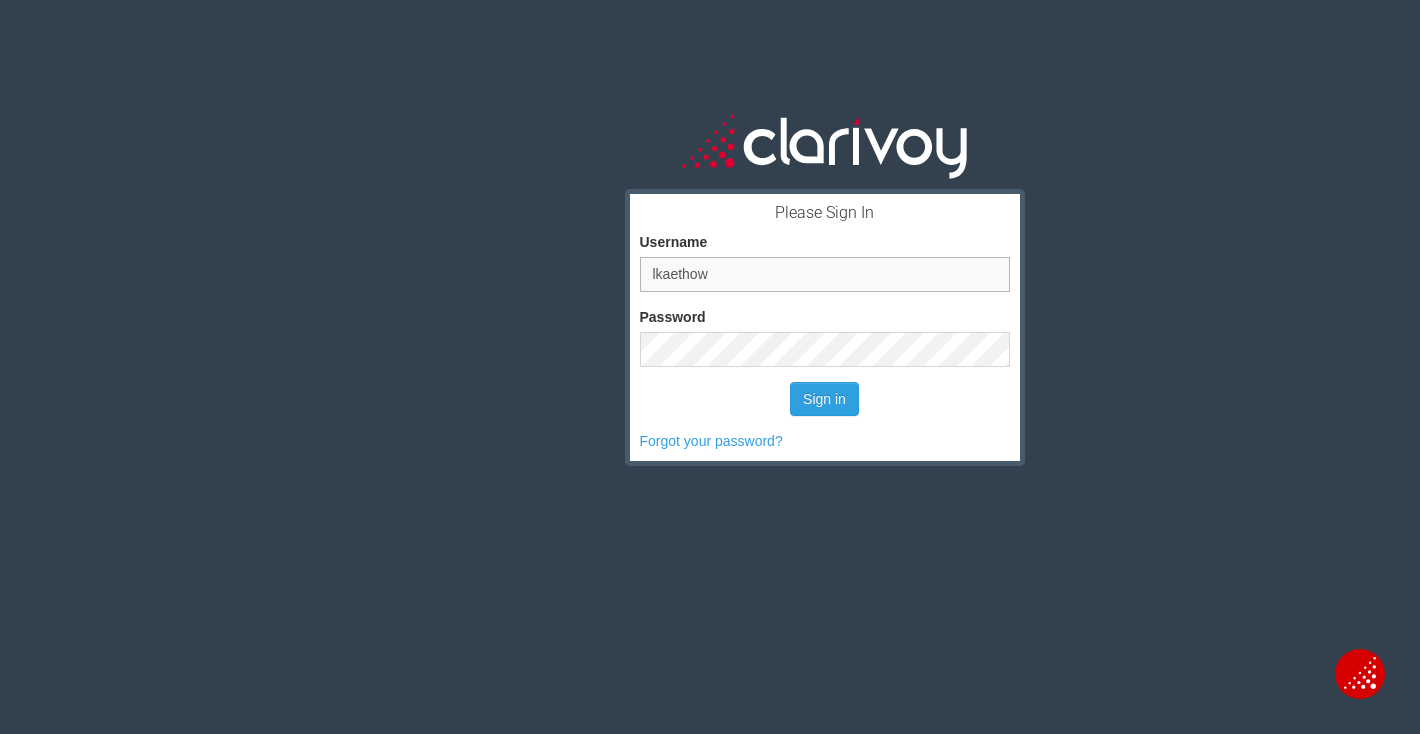 type on "lkaethow" 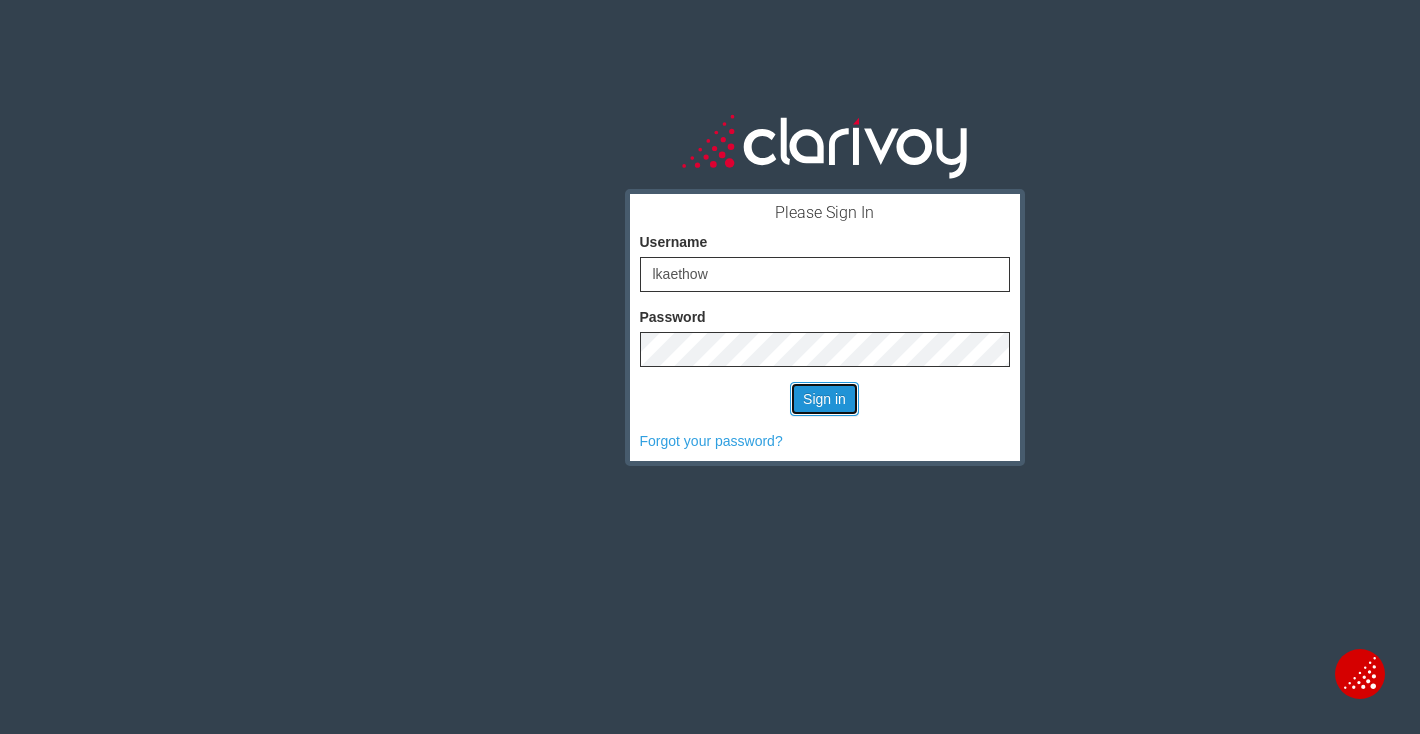 click on "Sign in" at bounding box center [824, 399] 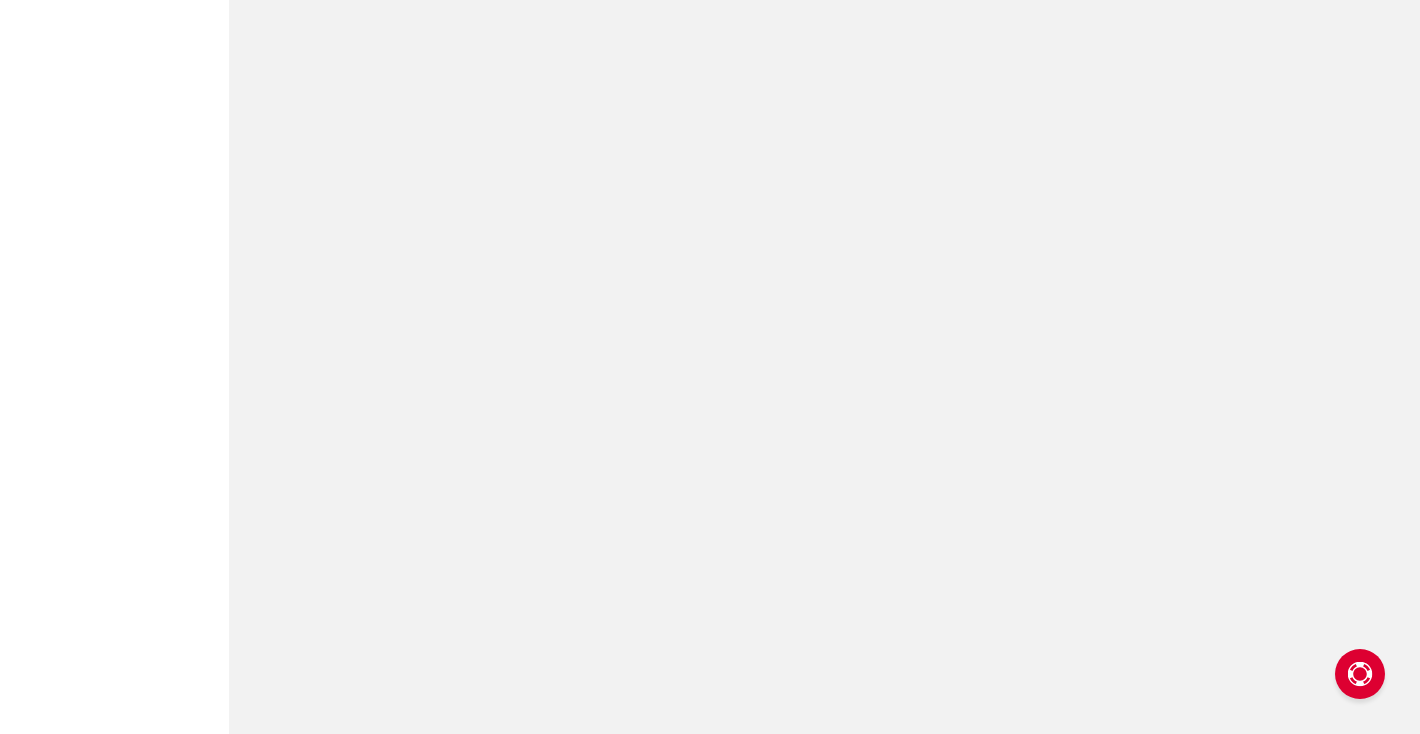scroll, scrollTop: 0, scrollLeft: 0, axis: both 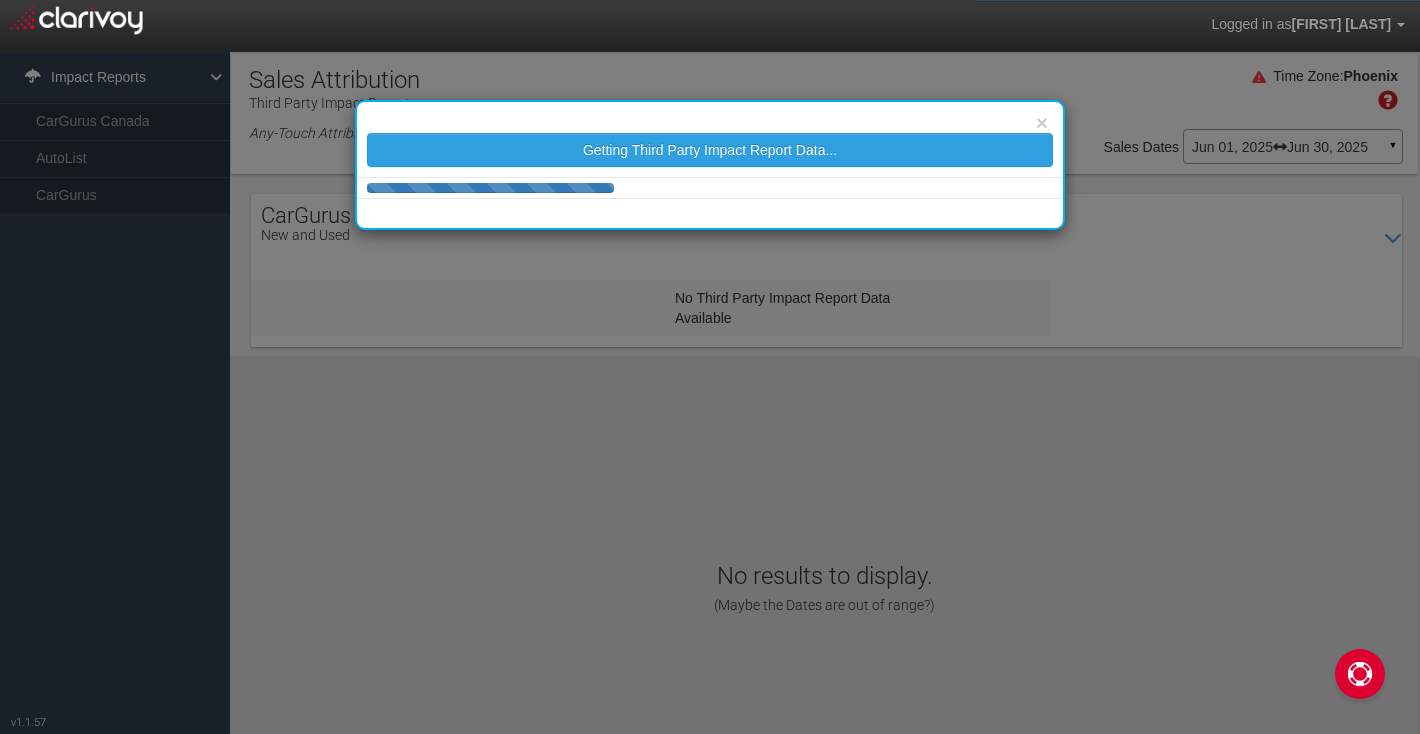 select on "25" 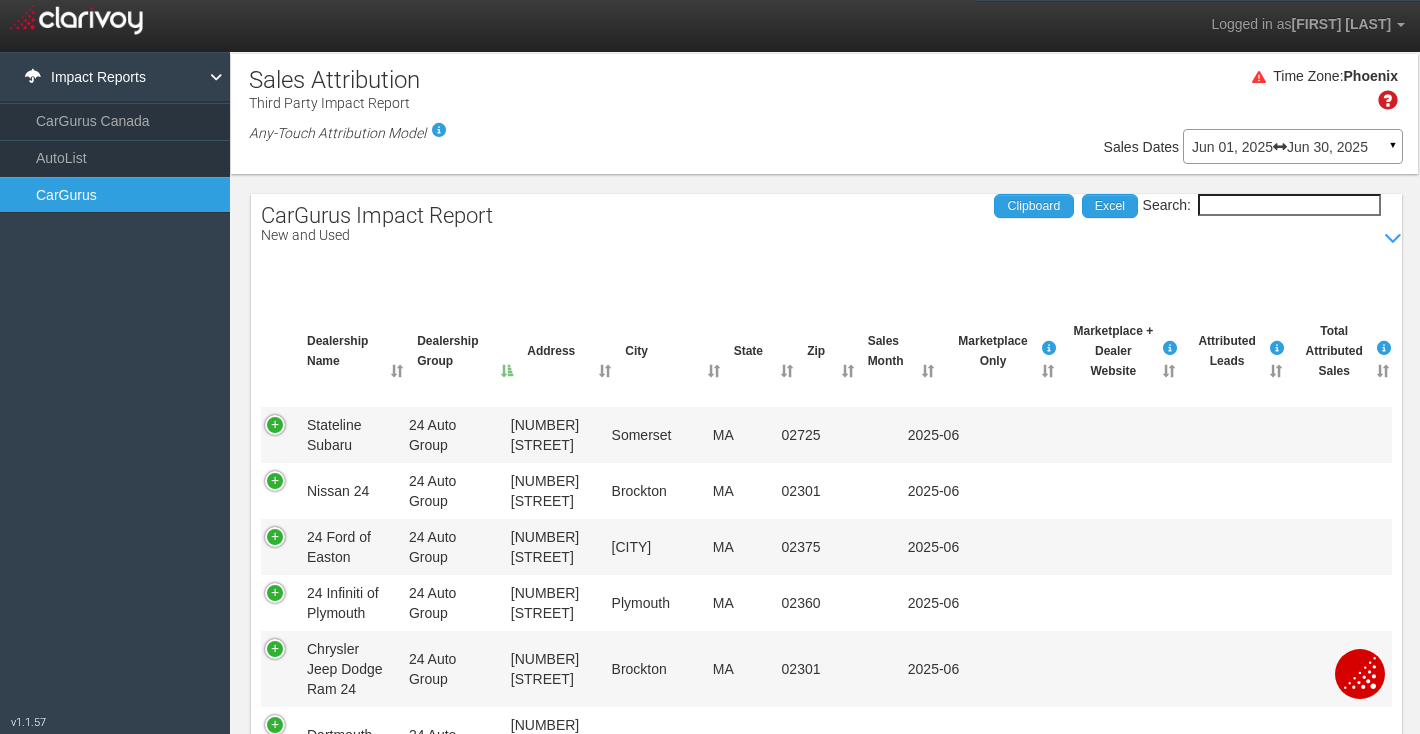 click on "Jun 01, 2025   Jun 30, 2025" at bounding box center [1293, 147] 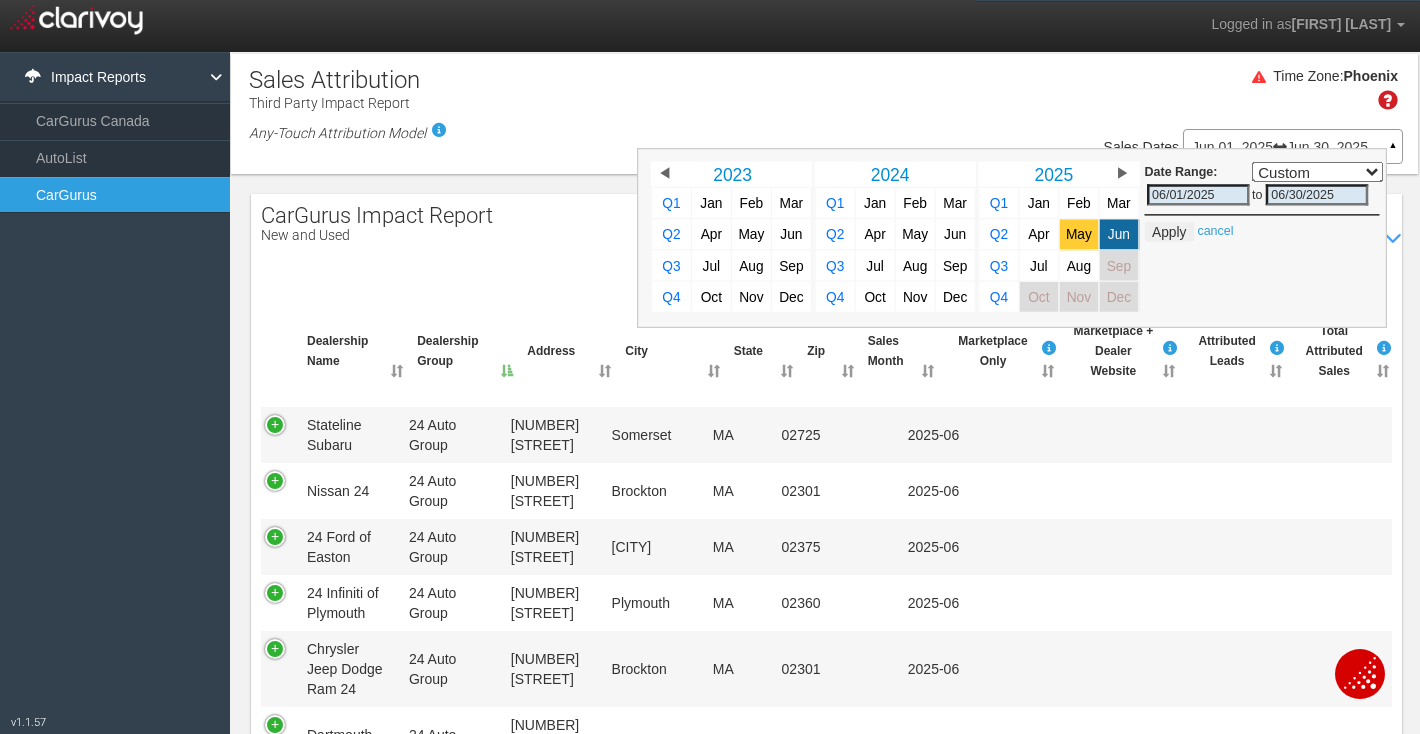 click on "May" at bounding box center [1079, 234] 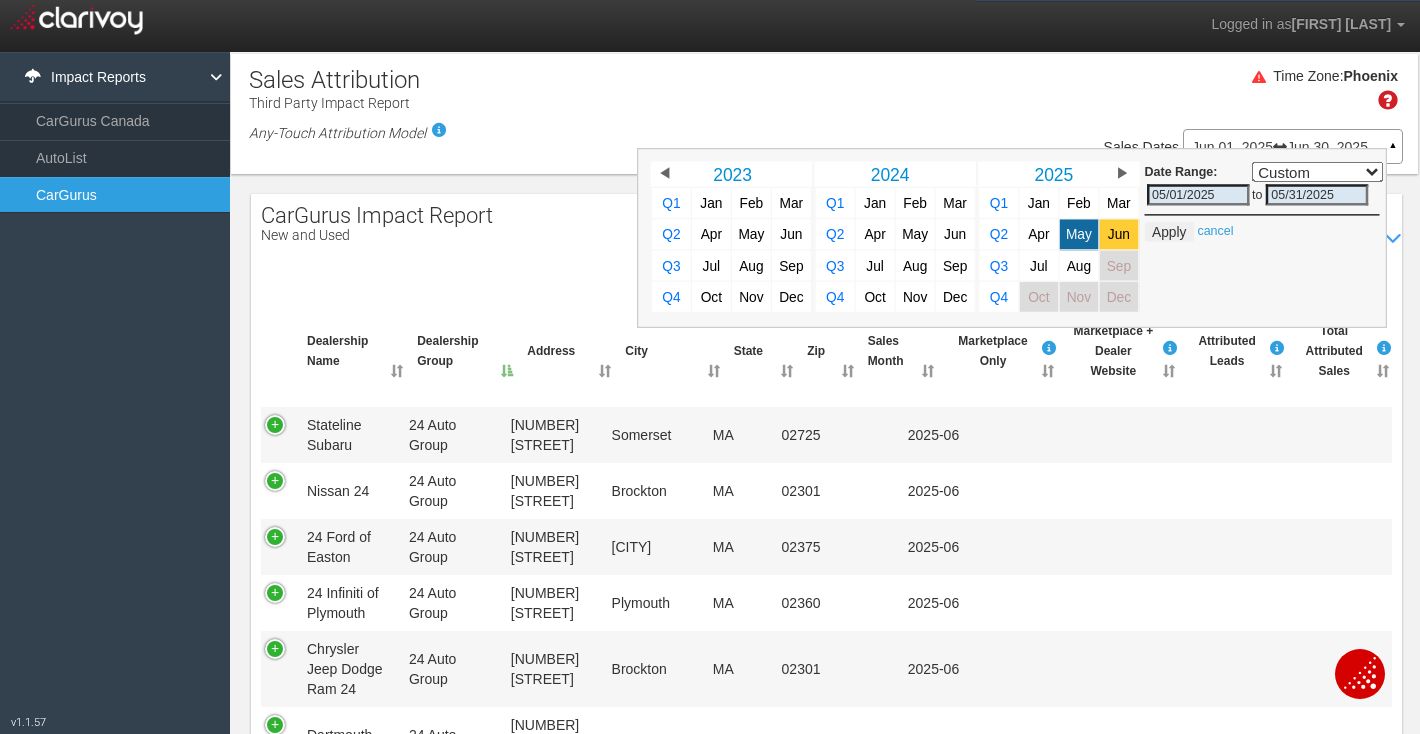 click on "Jun" at bounding box center (1119, 234) 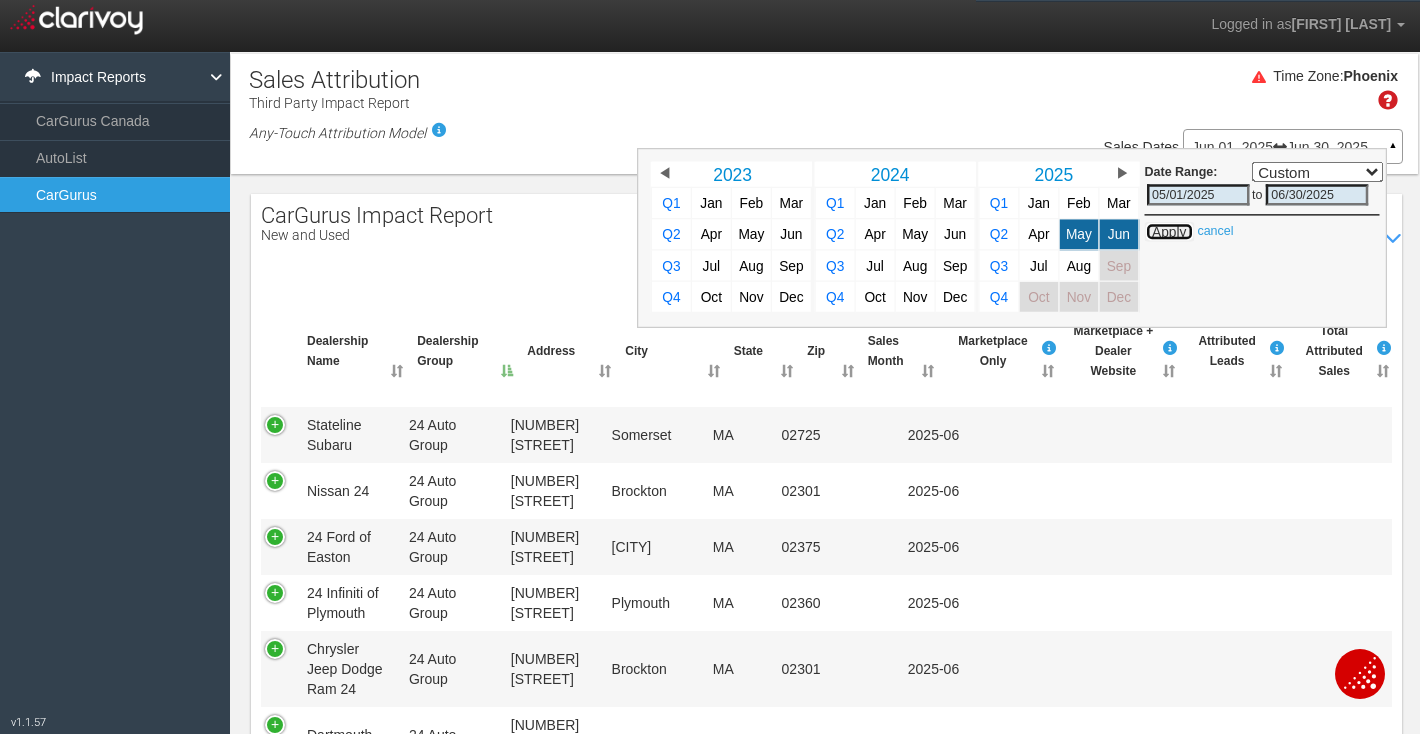 click on "Apply" at bounding box center (1169, 232) 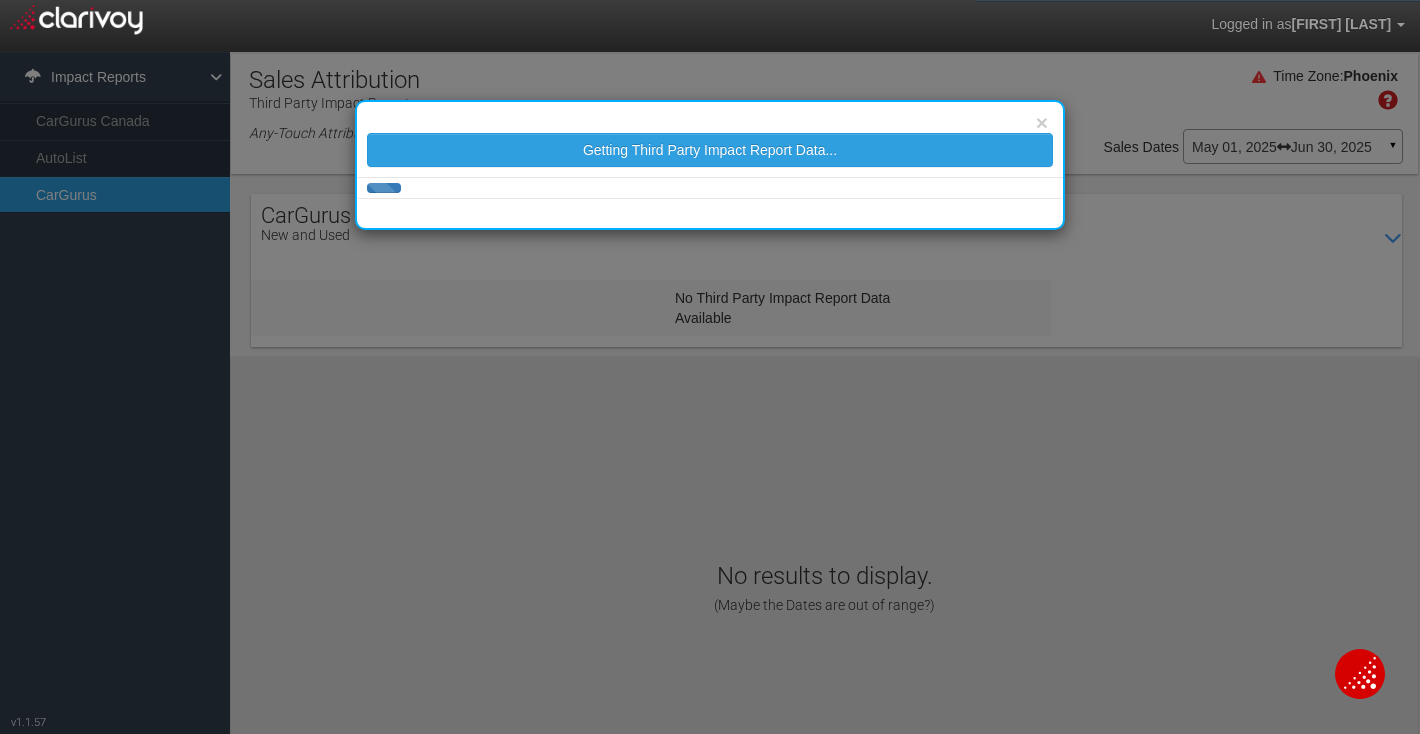select on "25" 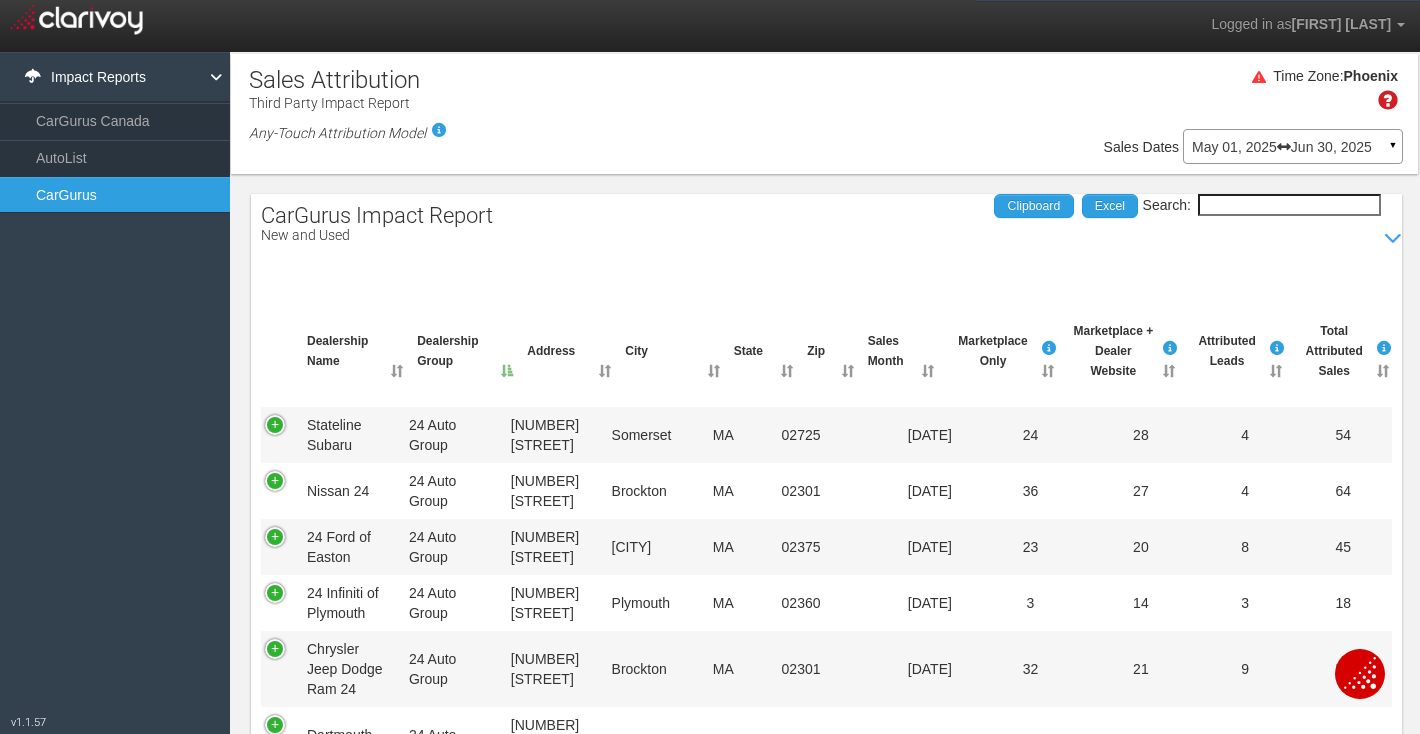 click on "Search:" at bounding box center (1289, 205) 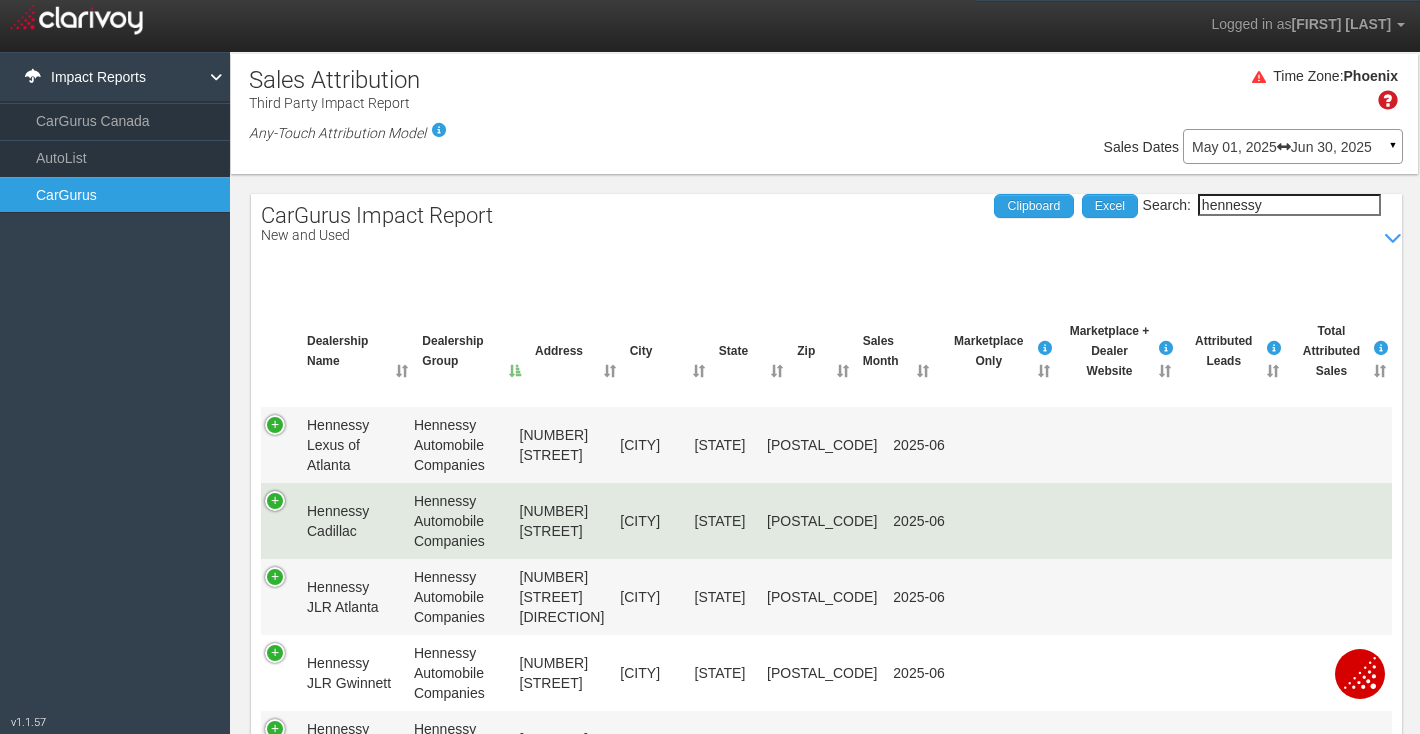 scroll, scrollTop: 196, scrollLeft: 0, axis: vertical 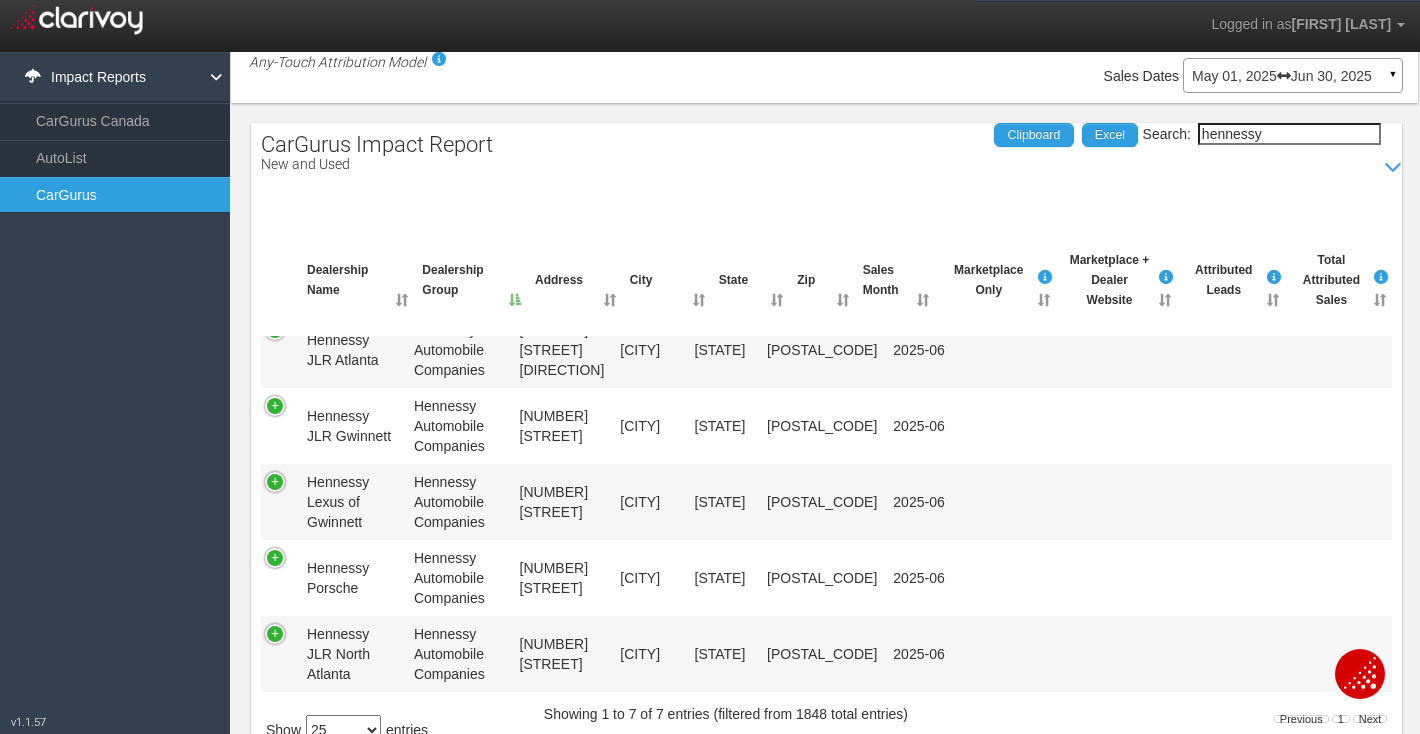 type on "hennessy" 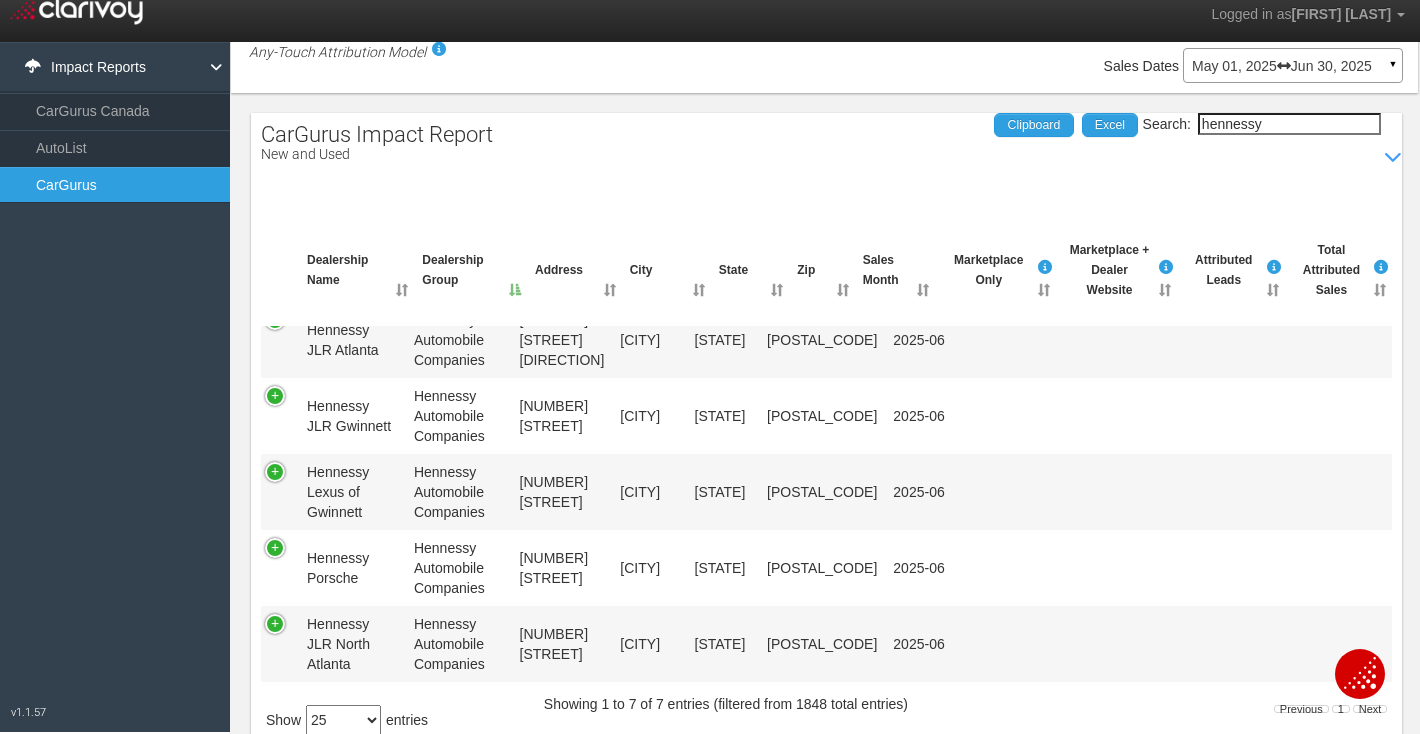 select on "100" 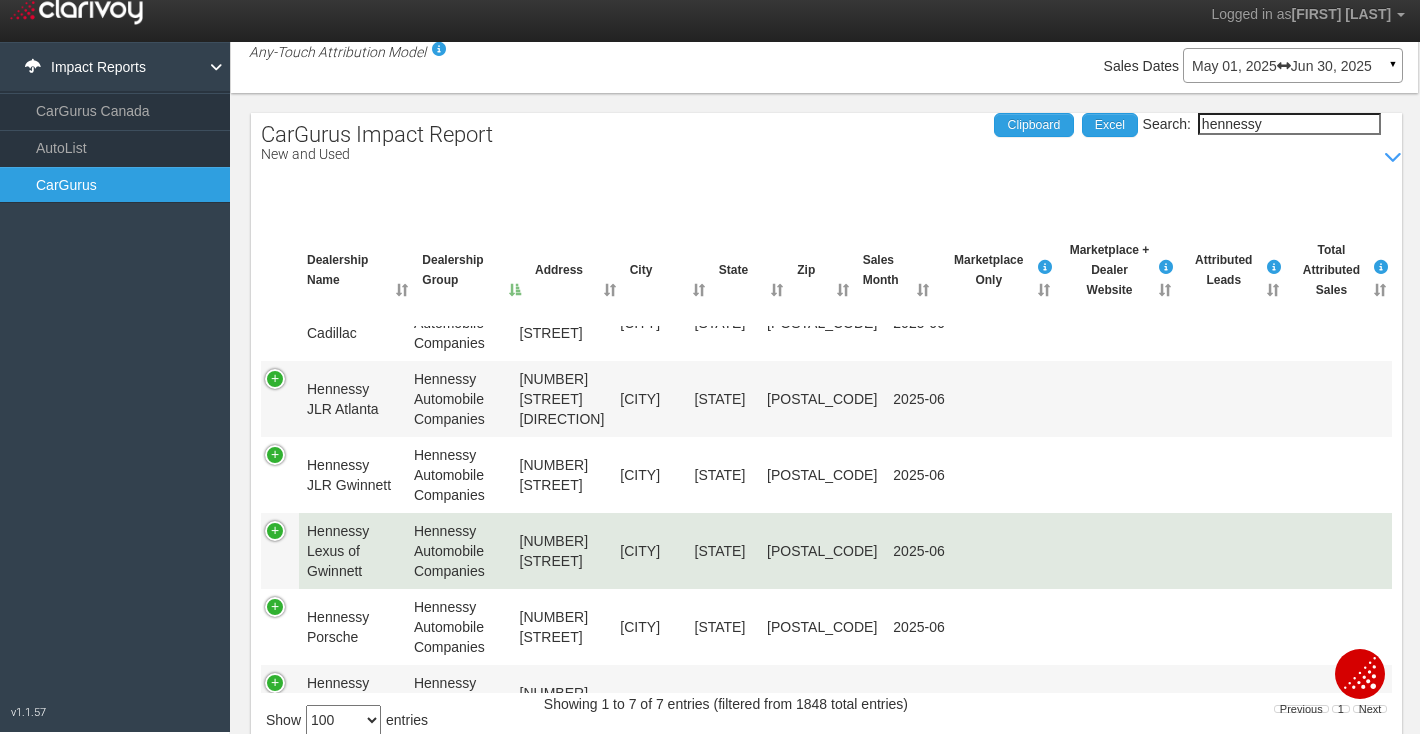 scroll, scrollTop: 0, scrollLeft: 0, axis: both 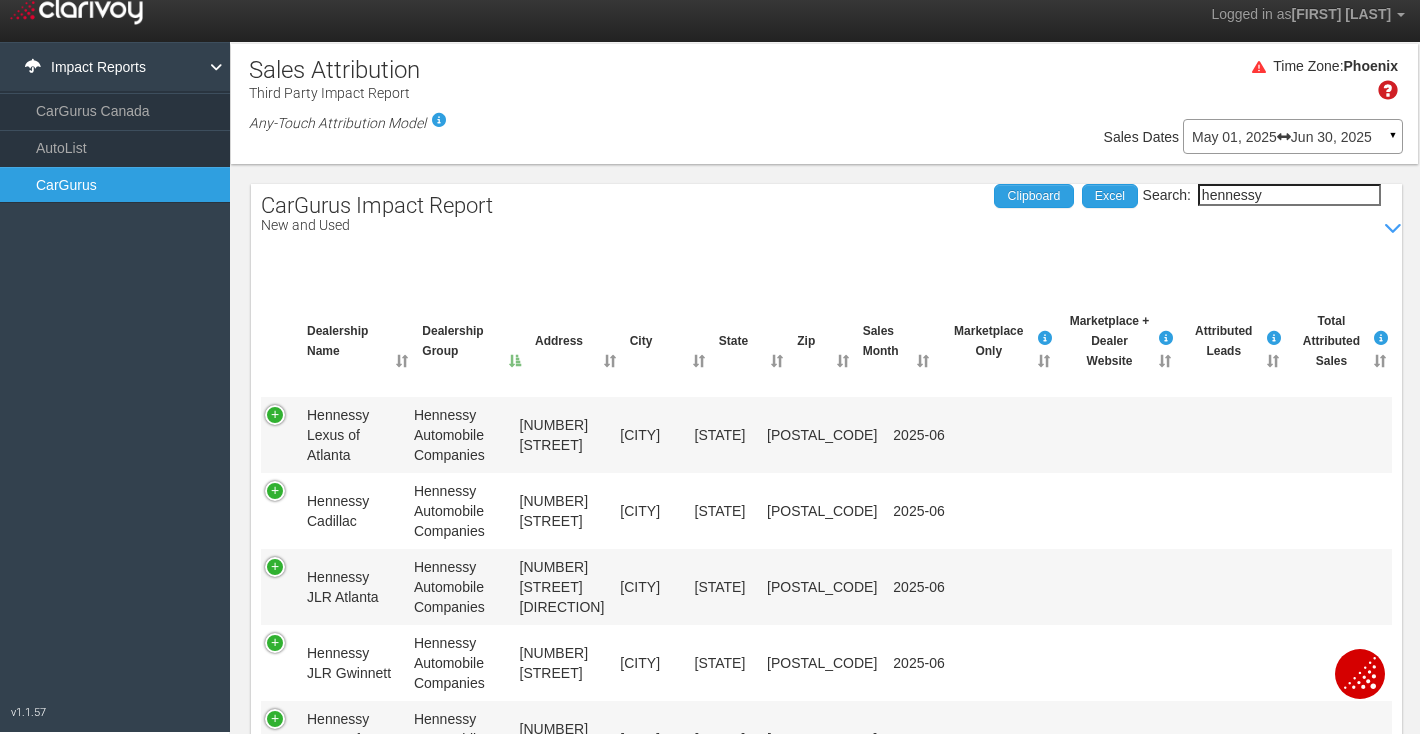 click on "hennessy" at bounding box center (1289, 195) 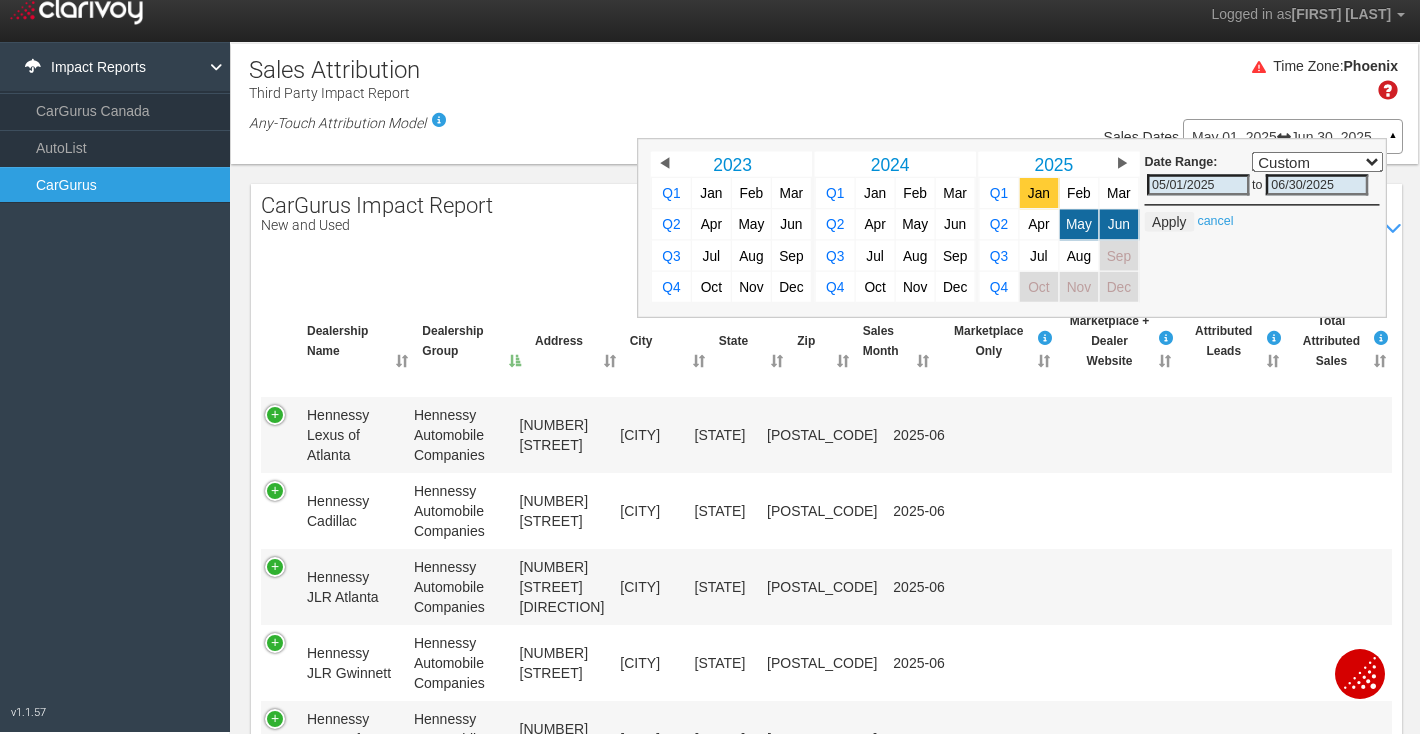 click on "Jan" at bounding box center (1039, 193) 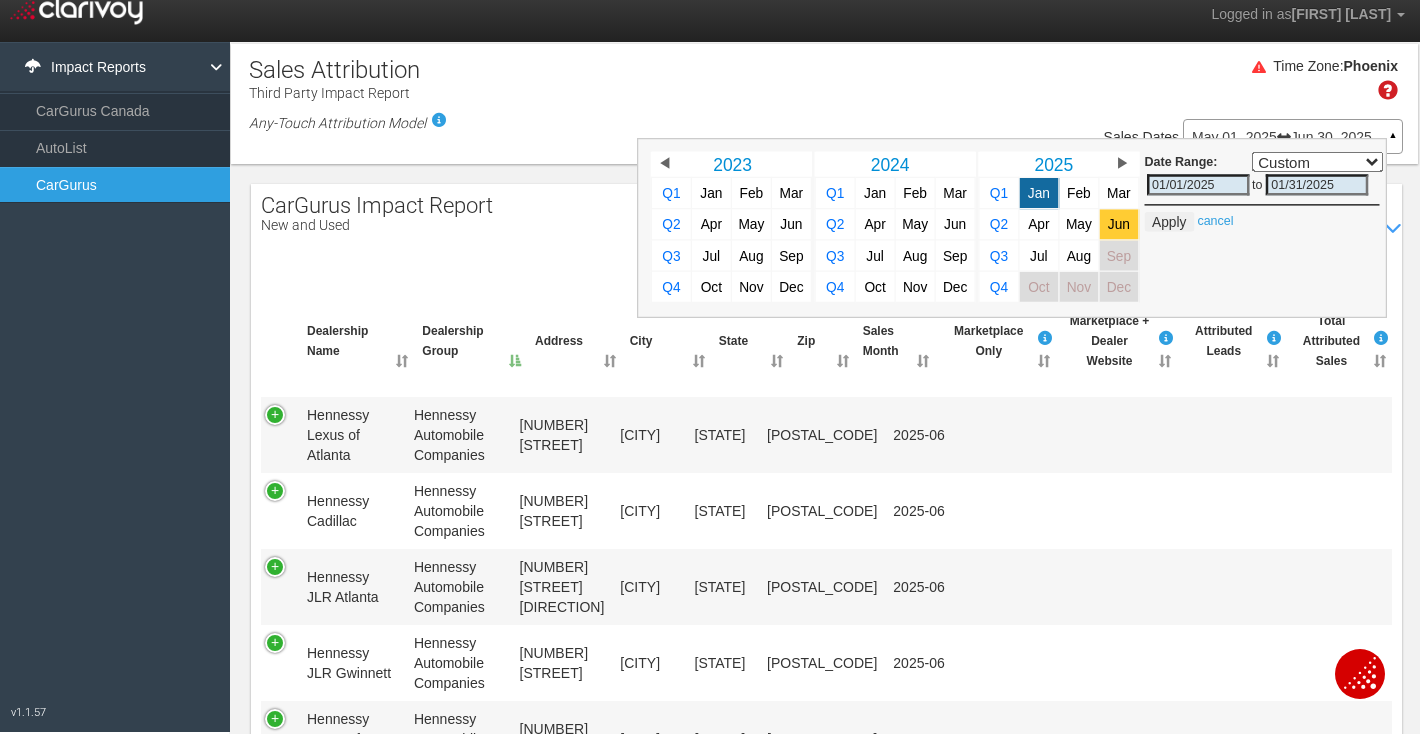 click on "Jun" at bounding box center (1119, 224) 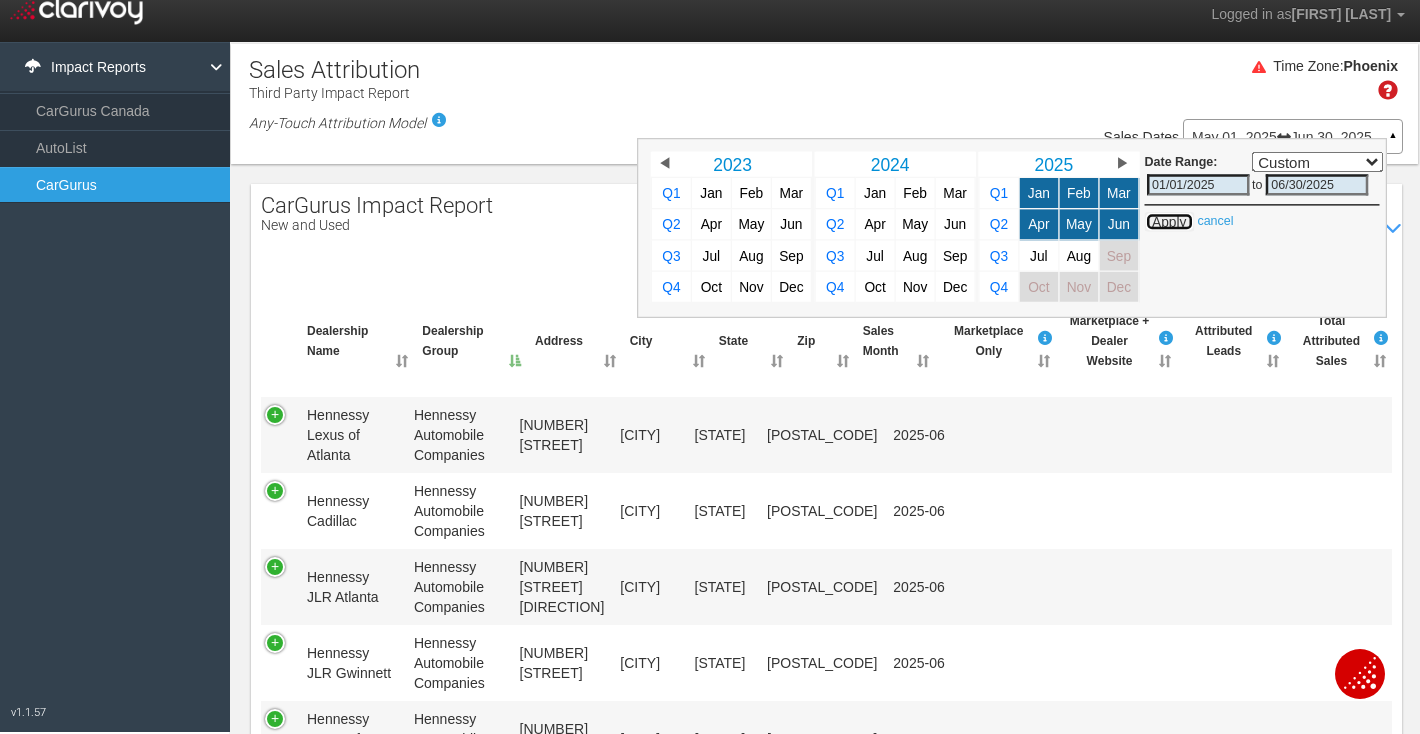 click on "Apply" at bounding box center (1169, 222) 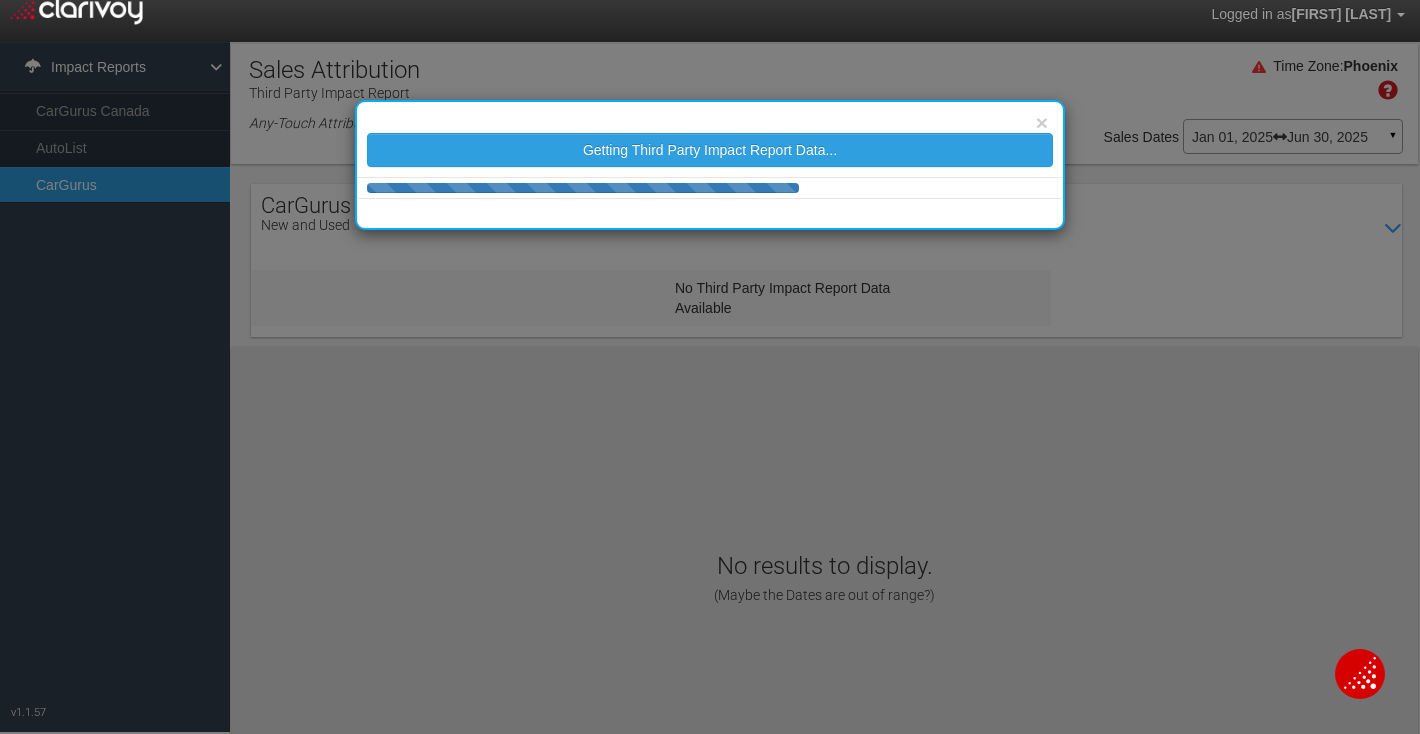 select on "25" 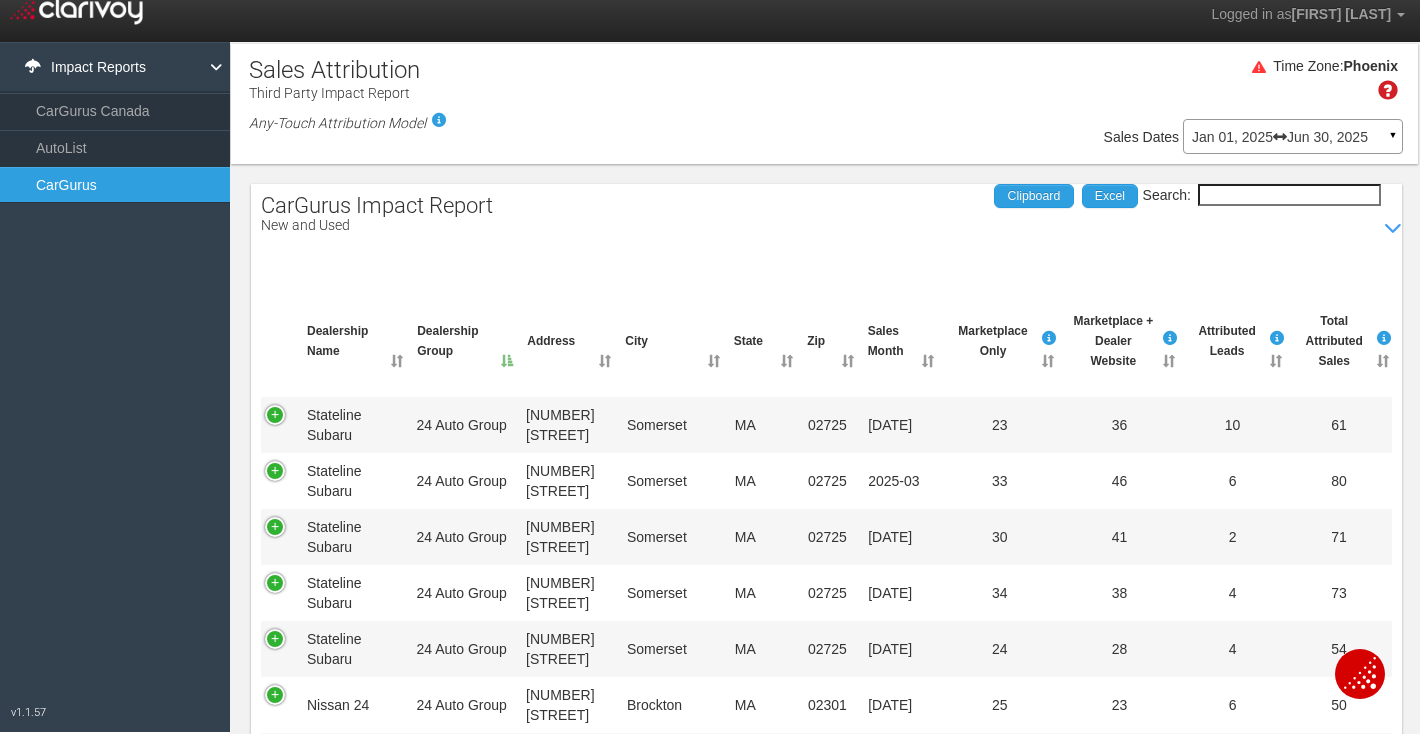 click on "Search:" at bounding box center (1289, 195) 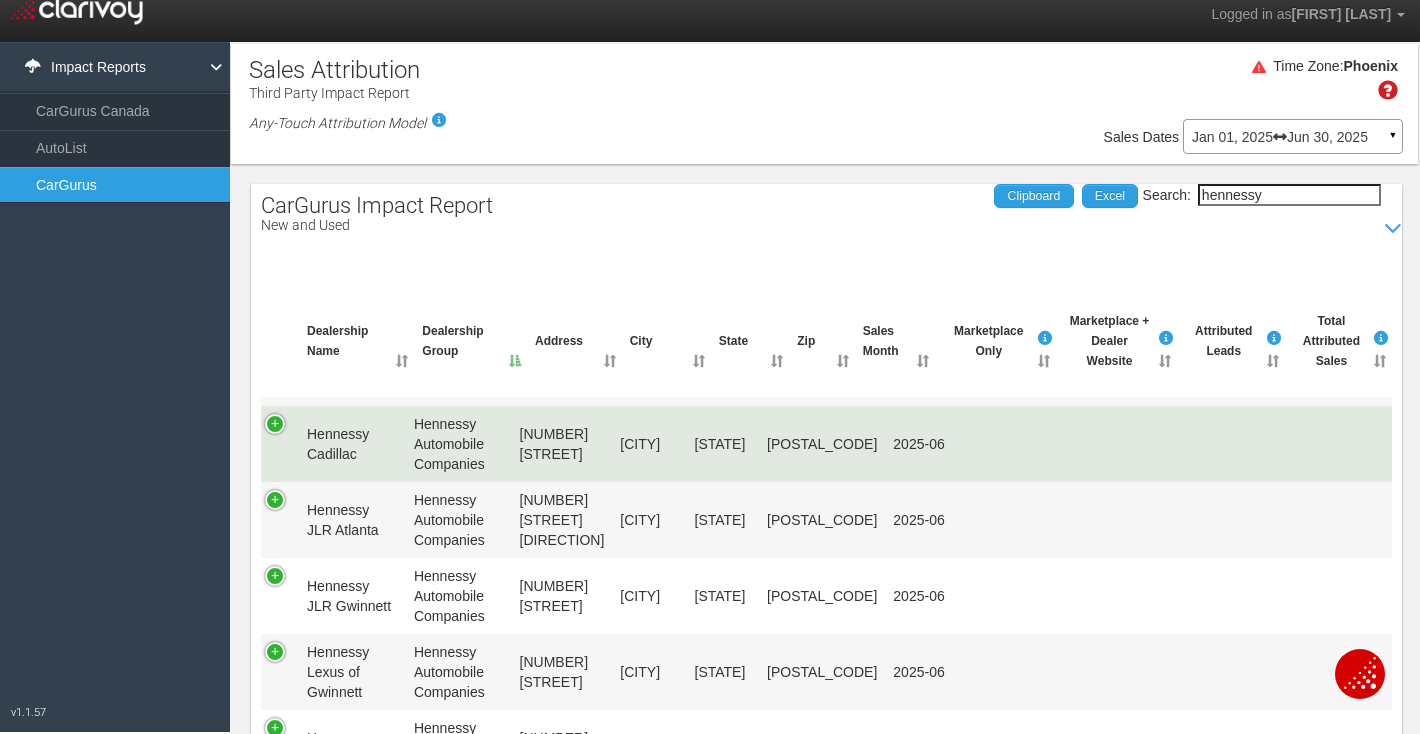 scroll, scrollTop: 196, scrollLeft: 0, axis: vertical 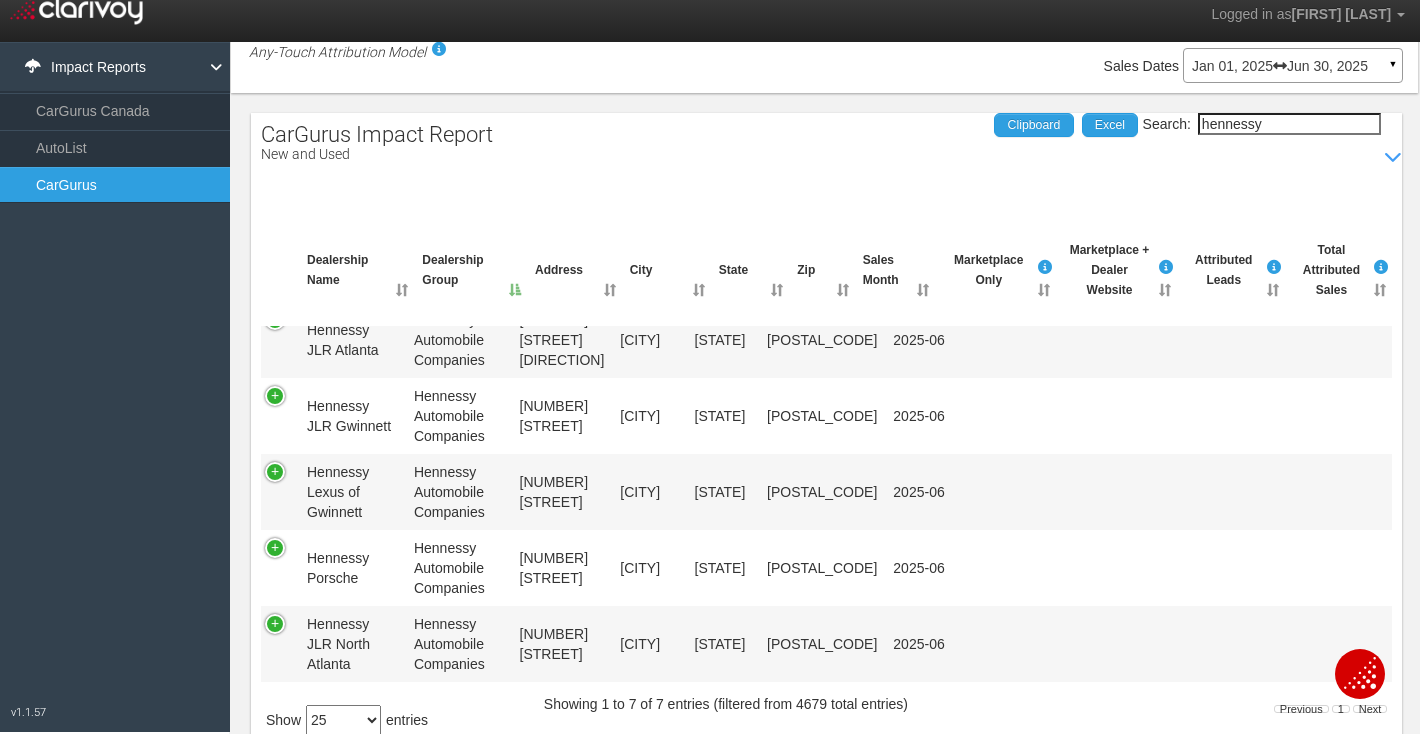 type on "hennessy" 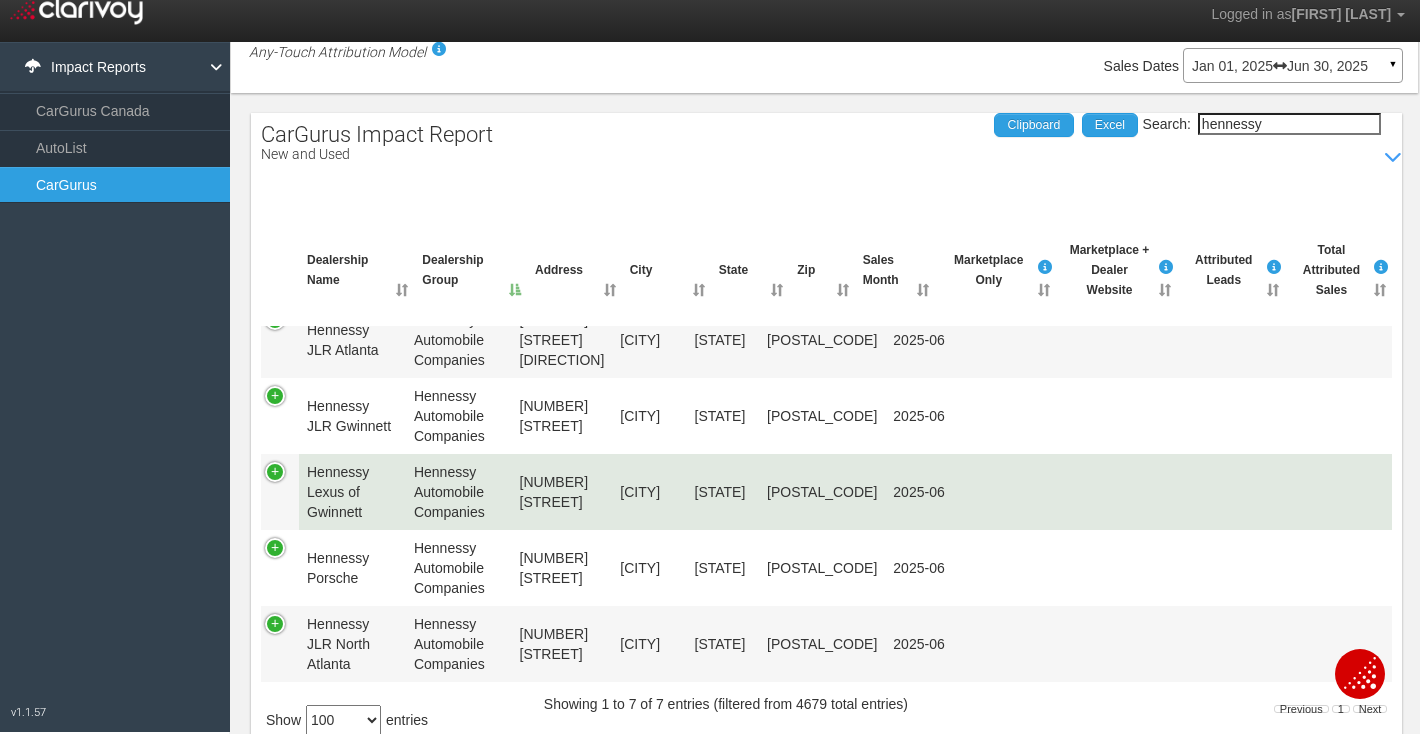 scroll, scrollTop: 0, scrollLeft: 0, axis: both 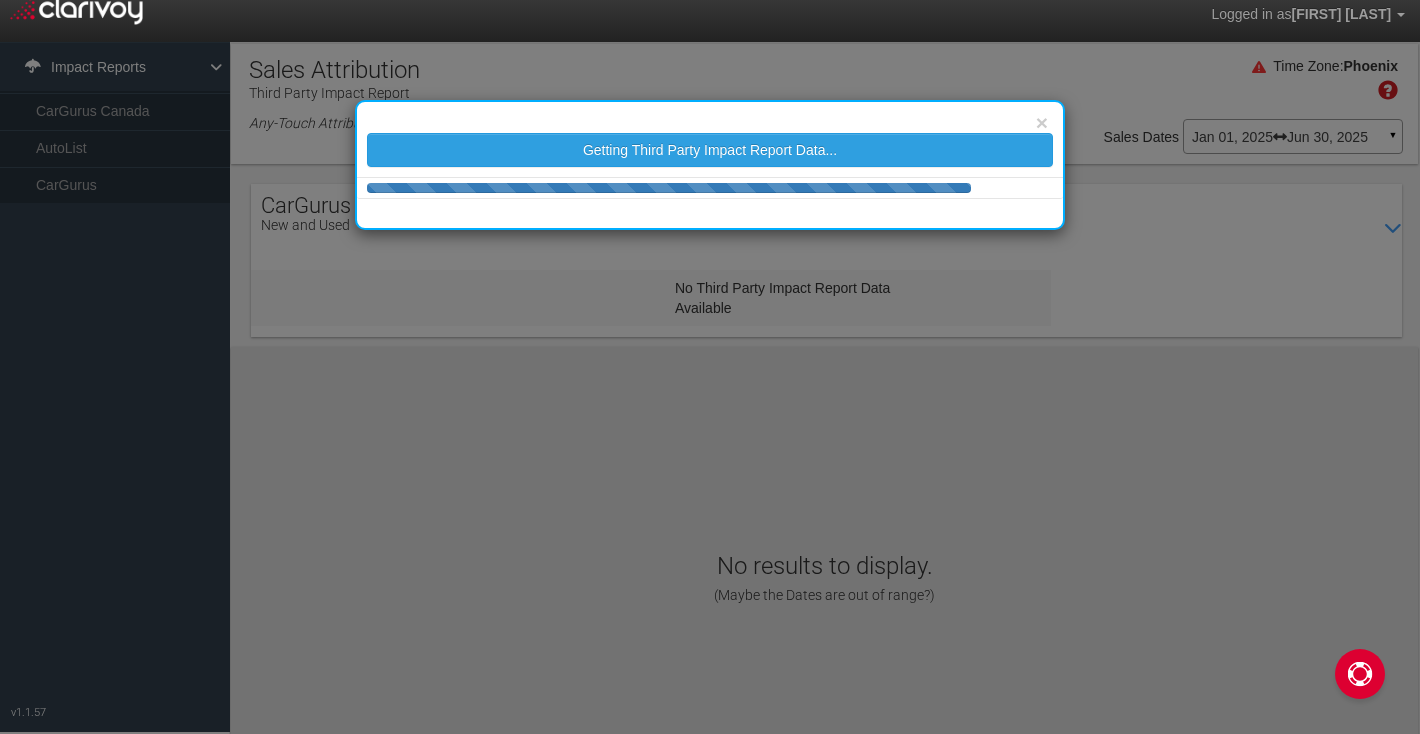 select on "25" 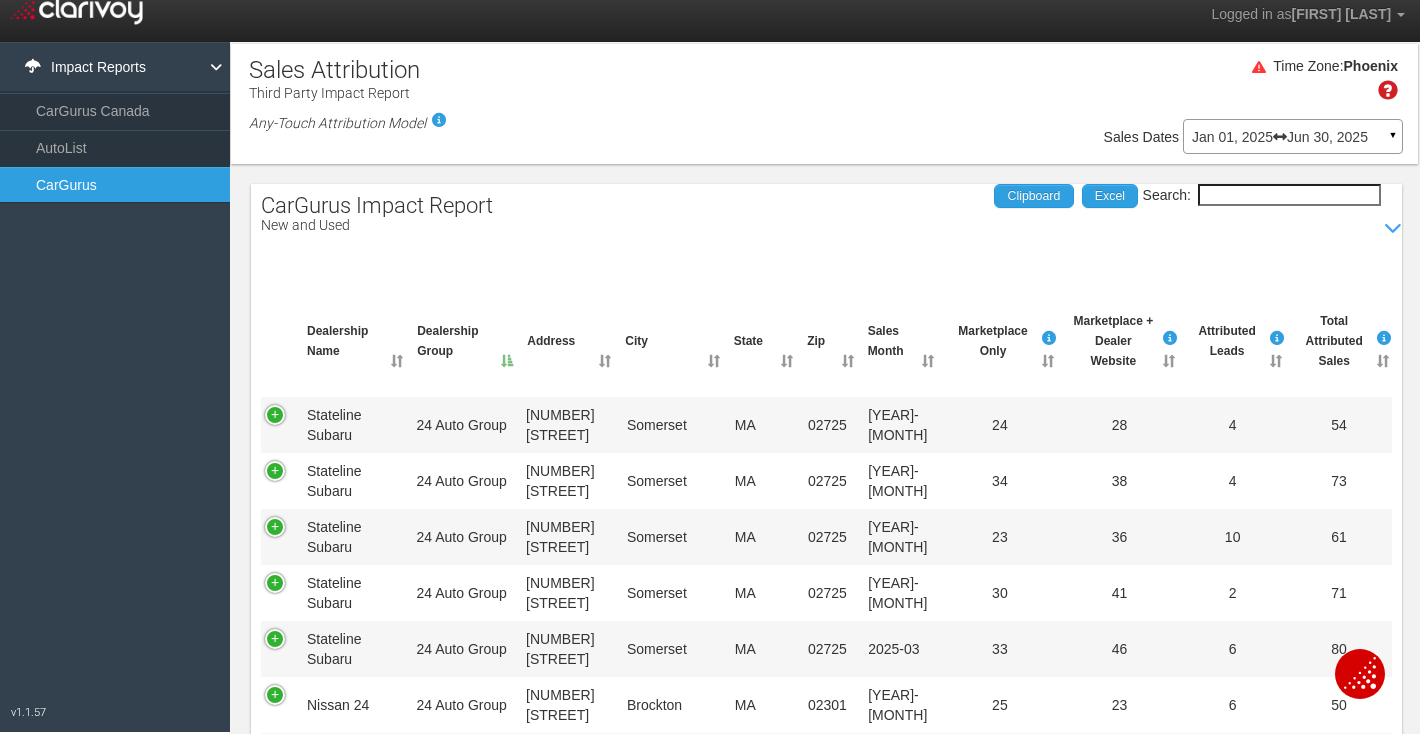click on "Search:" at bounding box center (1289, 195) 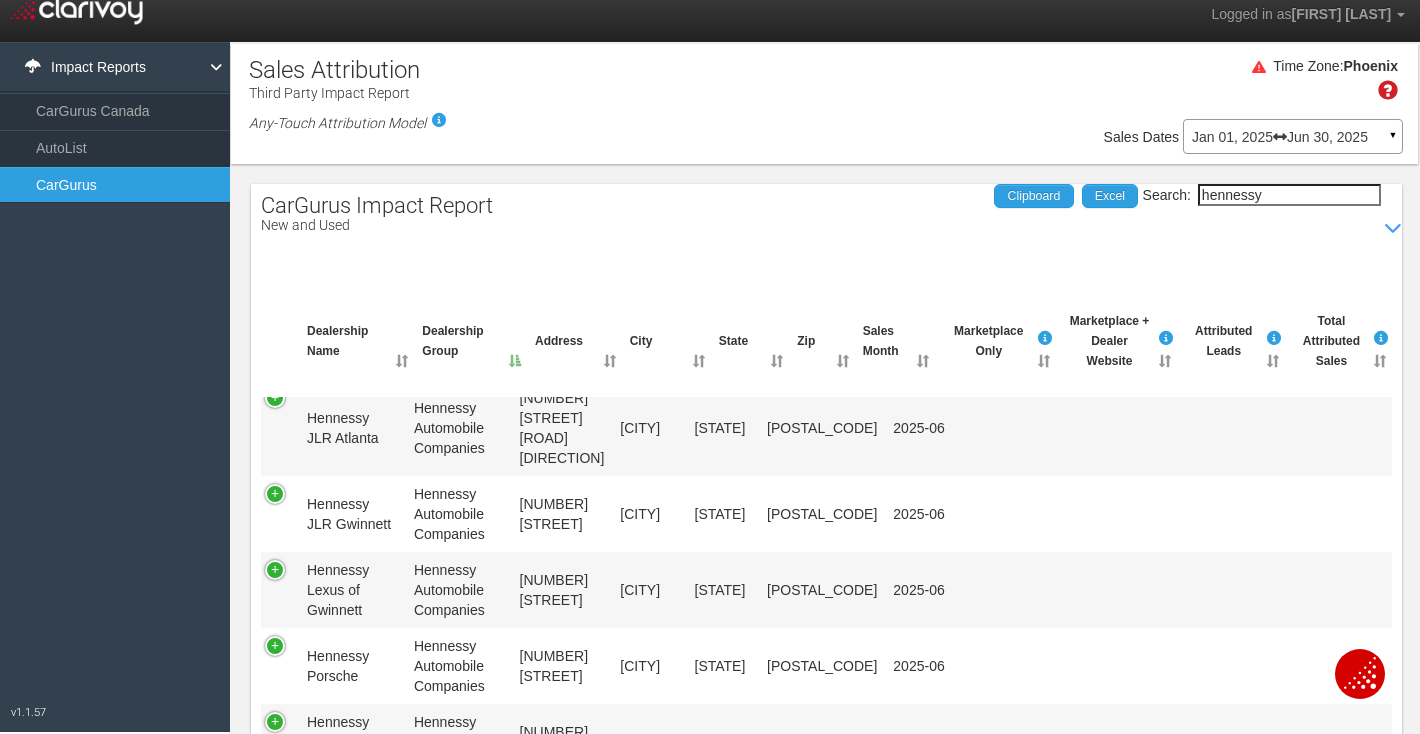 scroll, scrollTop: 196, scrollLeft: 0, axis: vertical 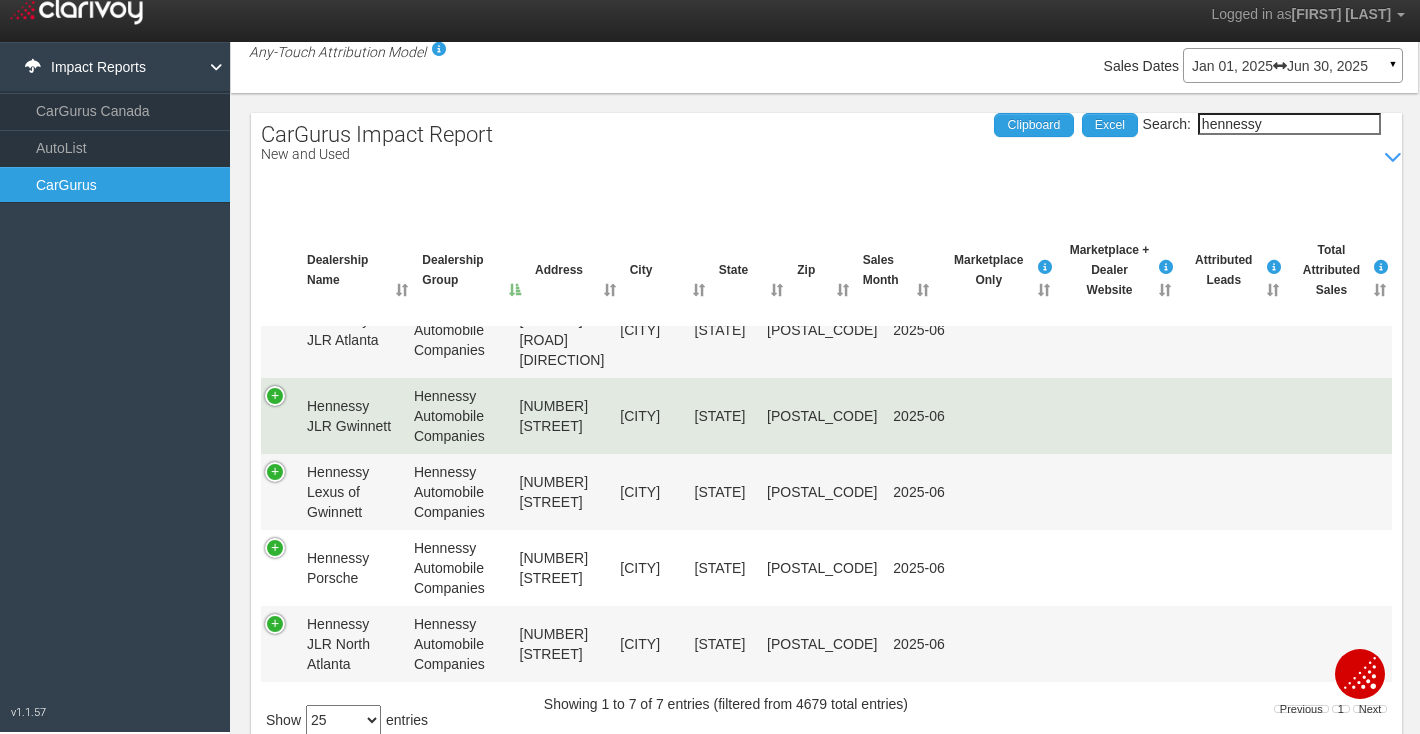 type on "hennessy" 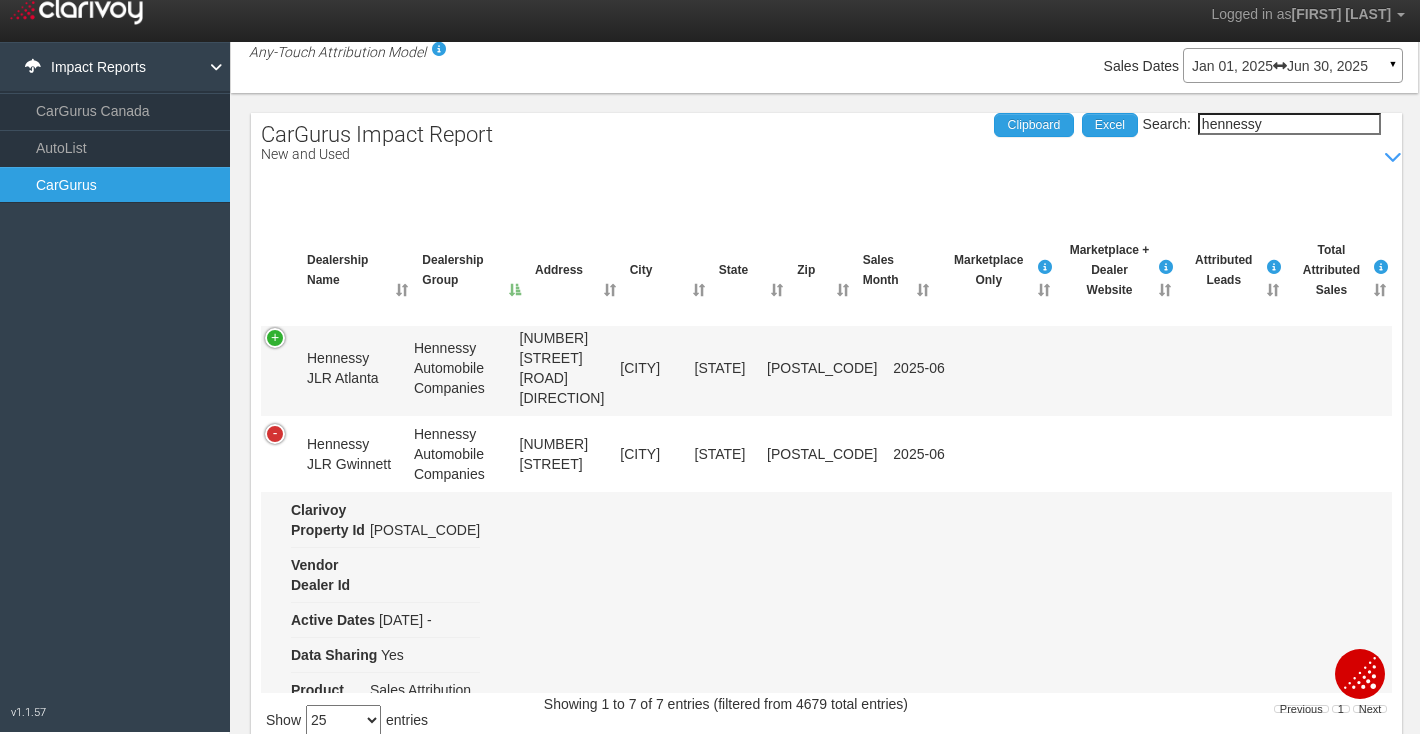 scroll, scrollTop: 0, scrollLeft: 0, axis: both 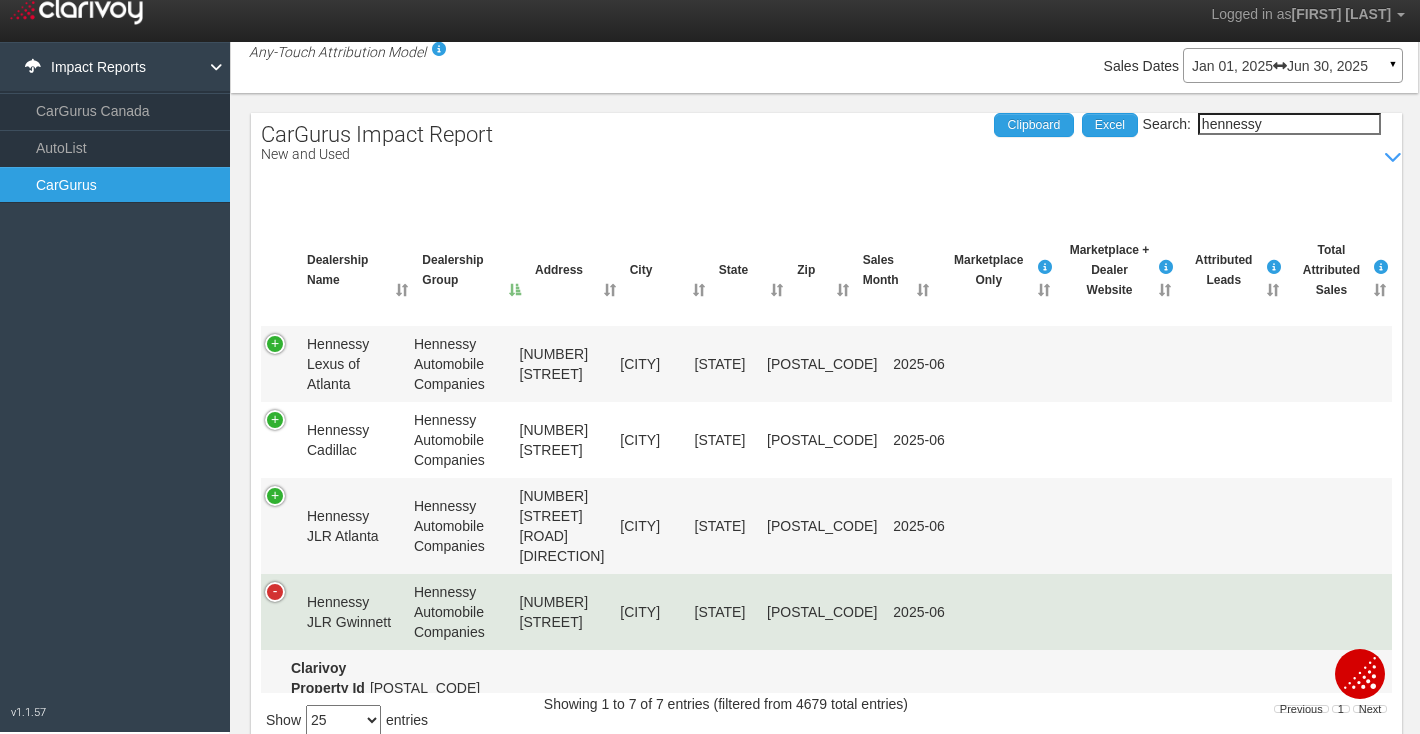 click at bounding box center [280, 612] 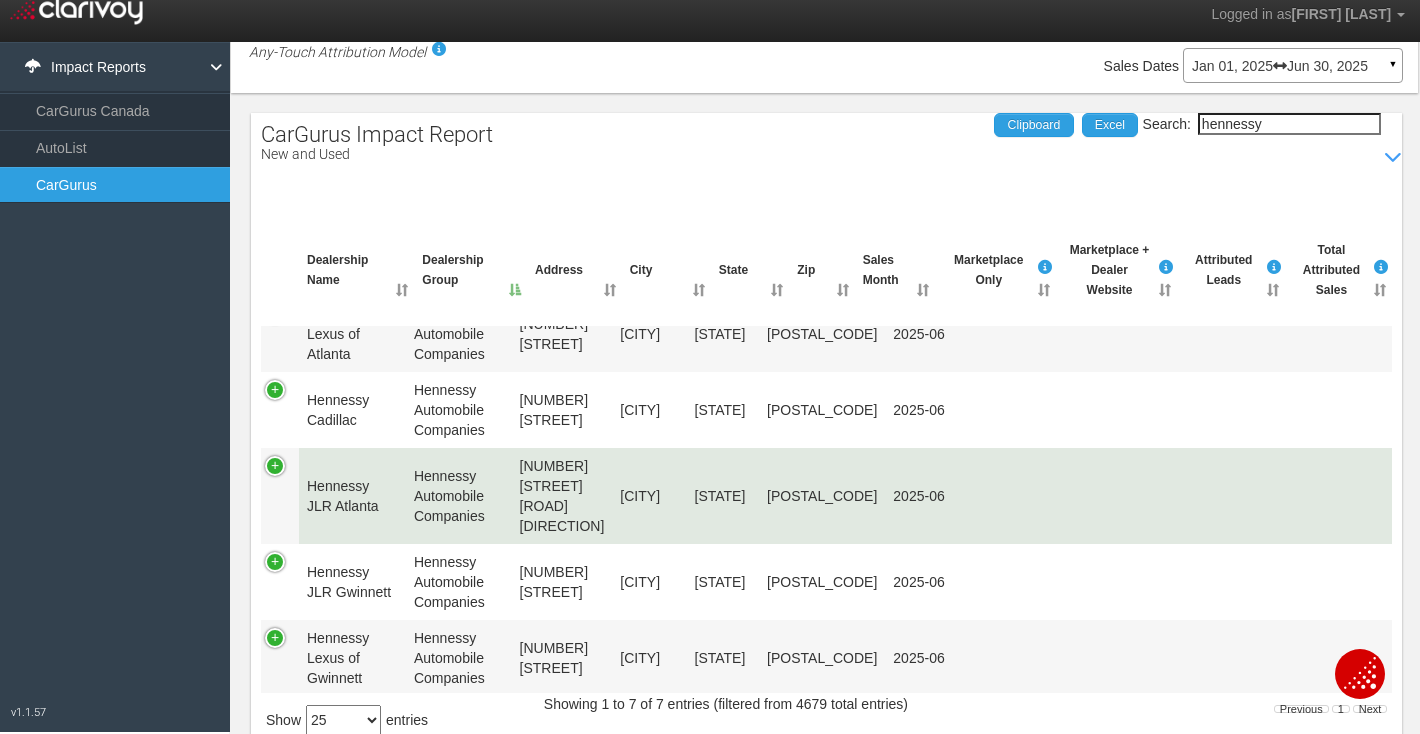 scroll, scrollTop: 0, scrollLeft: 0, axis: both 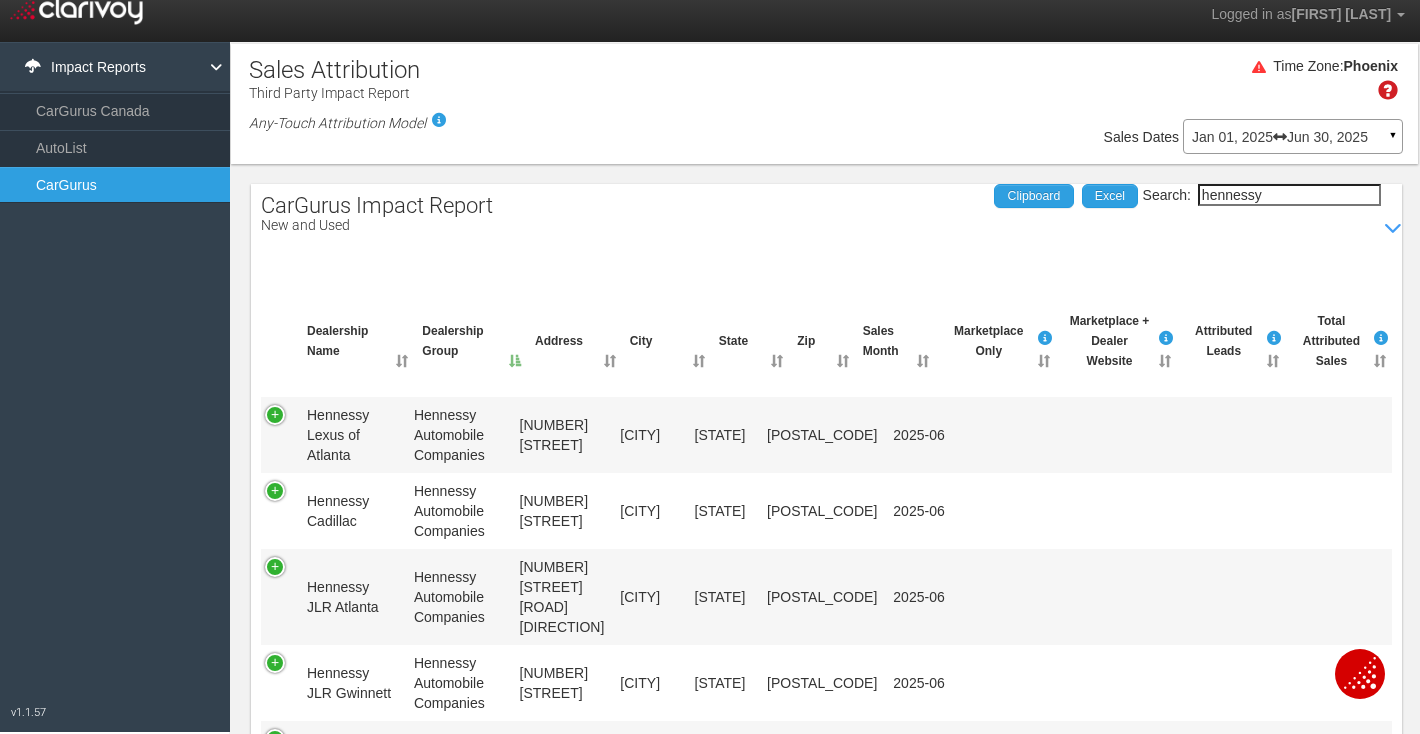 click on "Jan 01, 2025   Jun 30, 2025" at bounding box center (1293, 137) 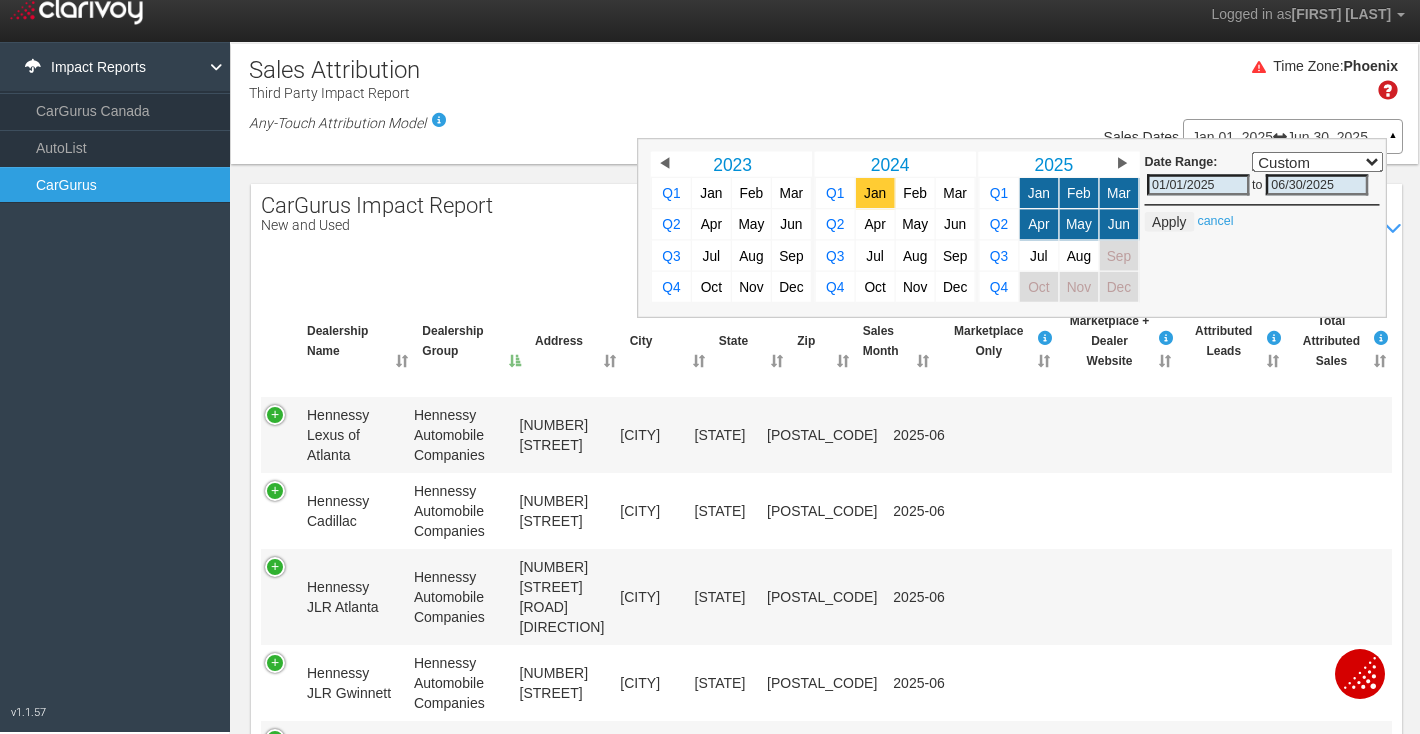 click on "Jan" at bounding box center (875, 193) 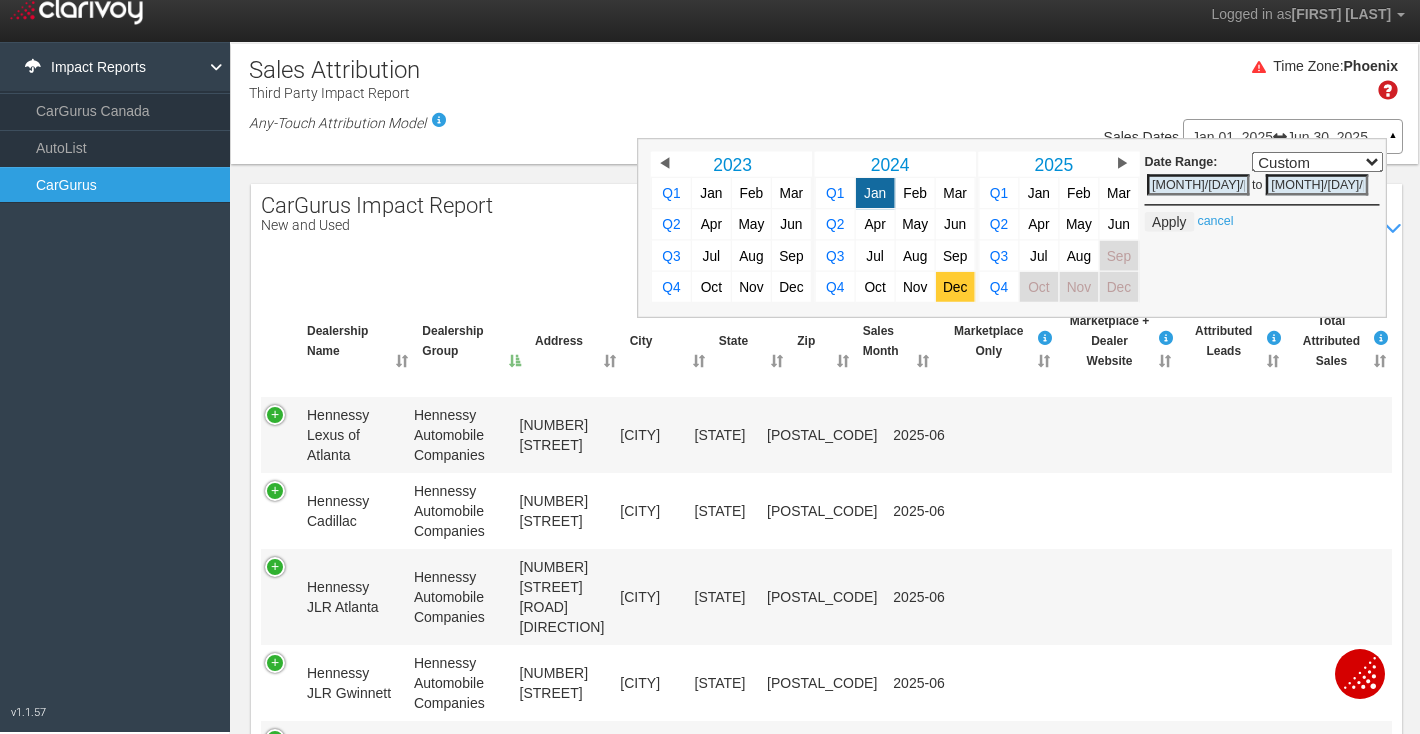 click on "Dec" at bounding box center [955, 286] 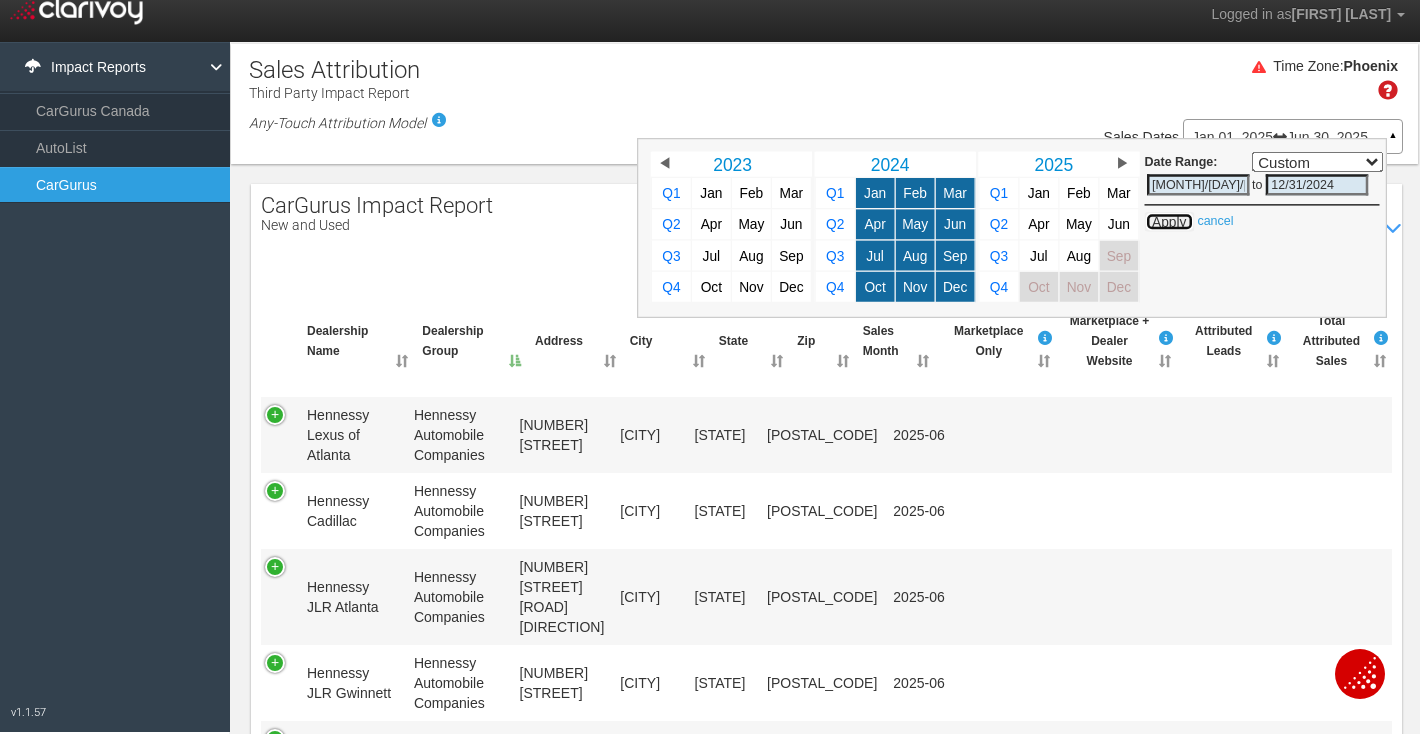 click on "Apply" at bounding box center (1169, 222) 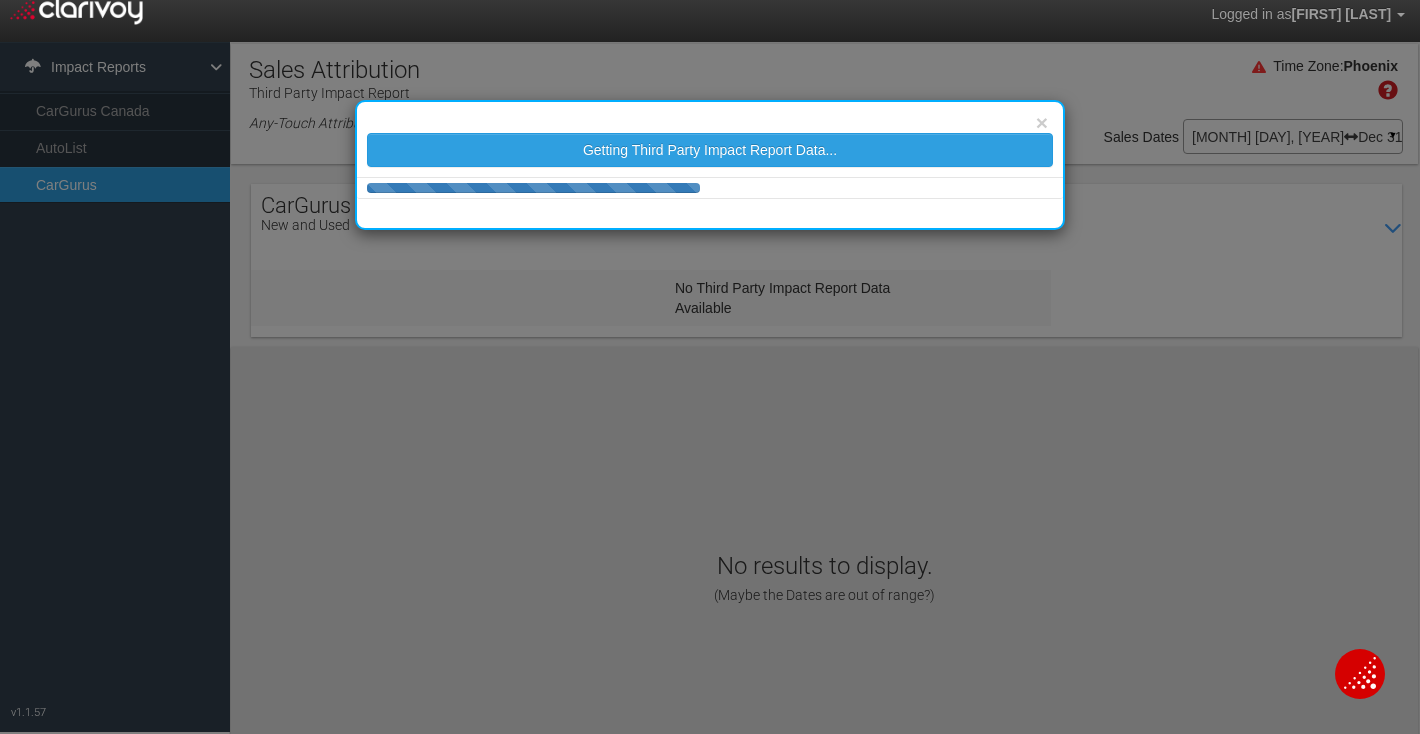 select on "25" 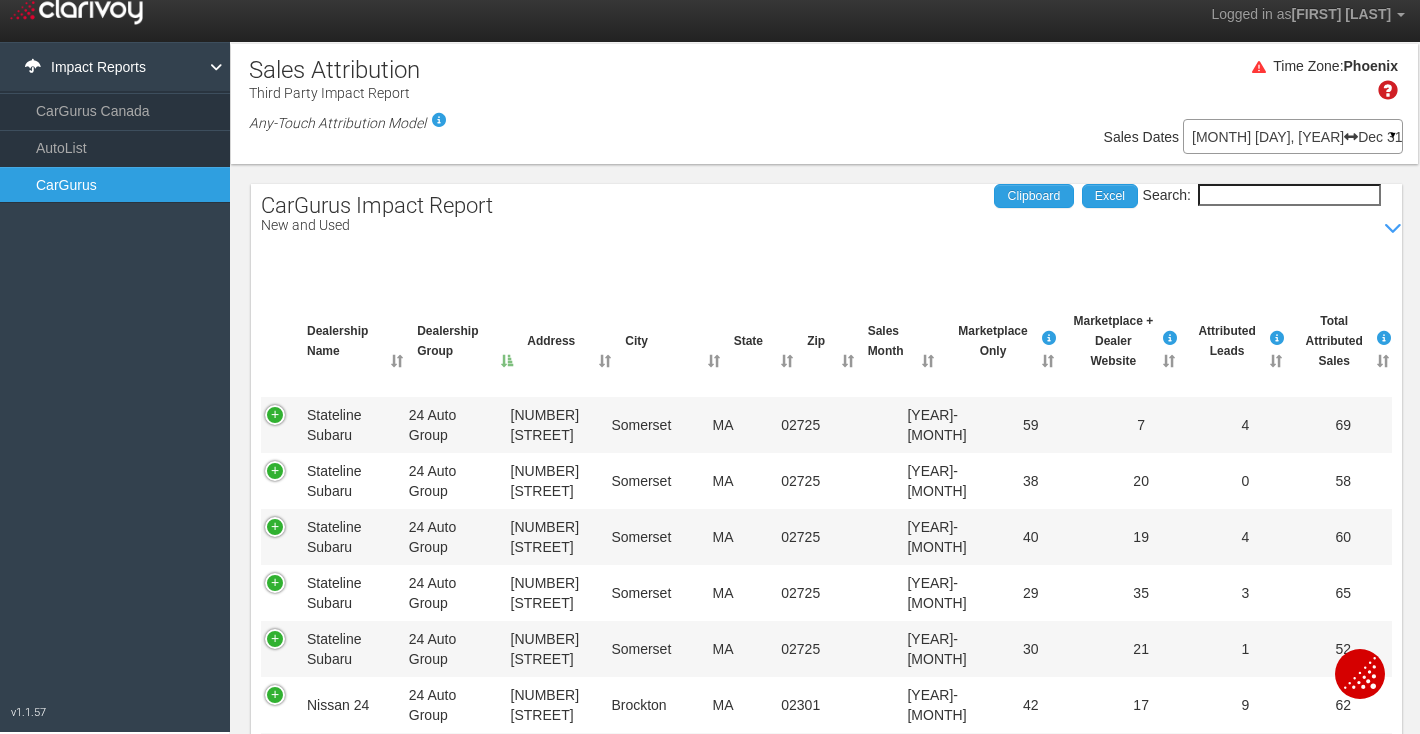 click on "Search:" at bounding box center [1289, 195] 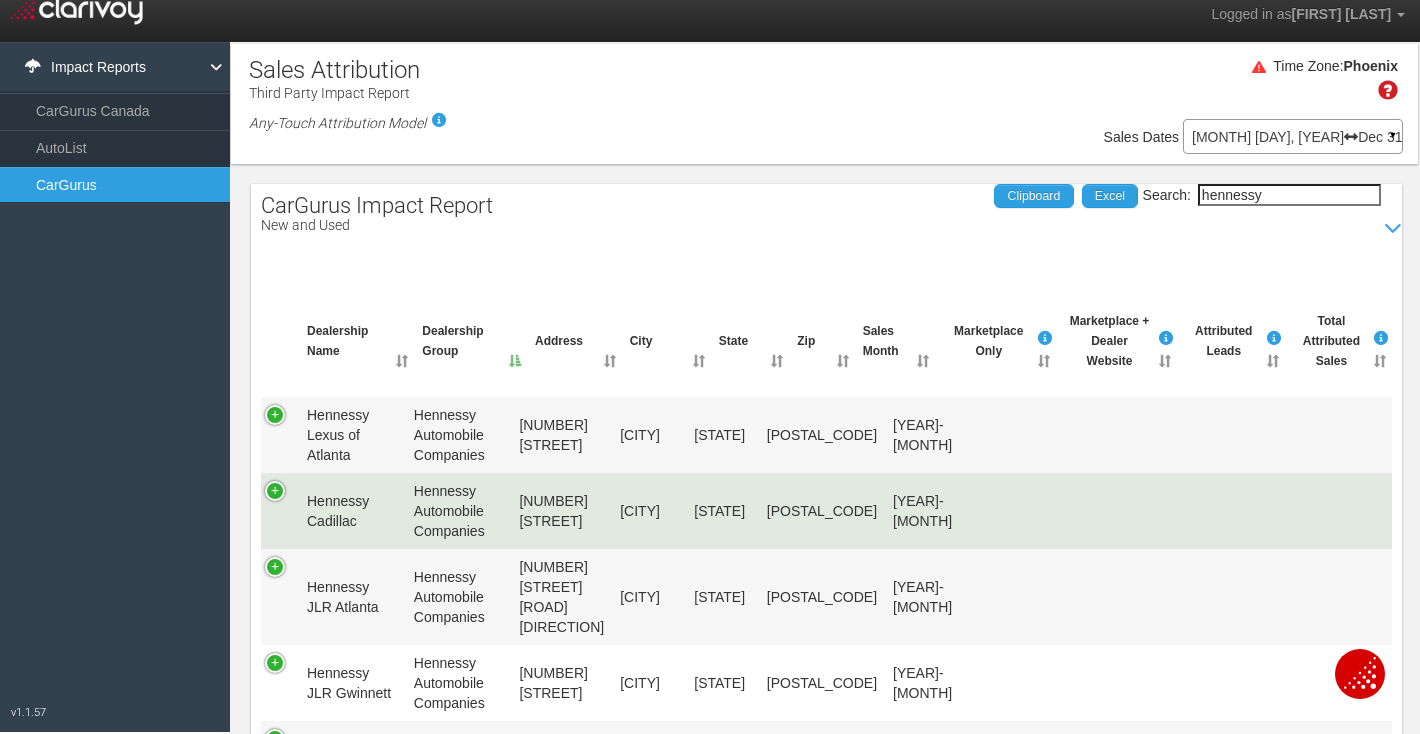 scroll, scrollTop: 196, scrollLeft: 0, axis: vertical 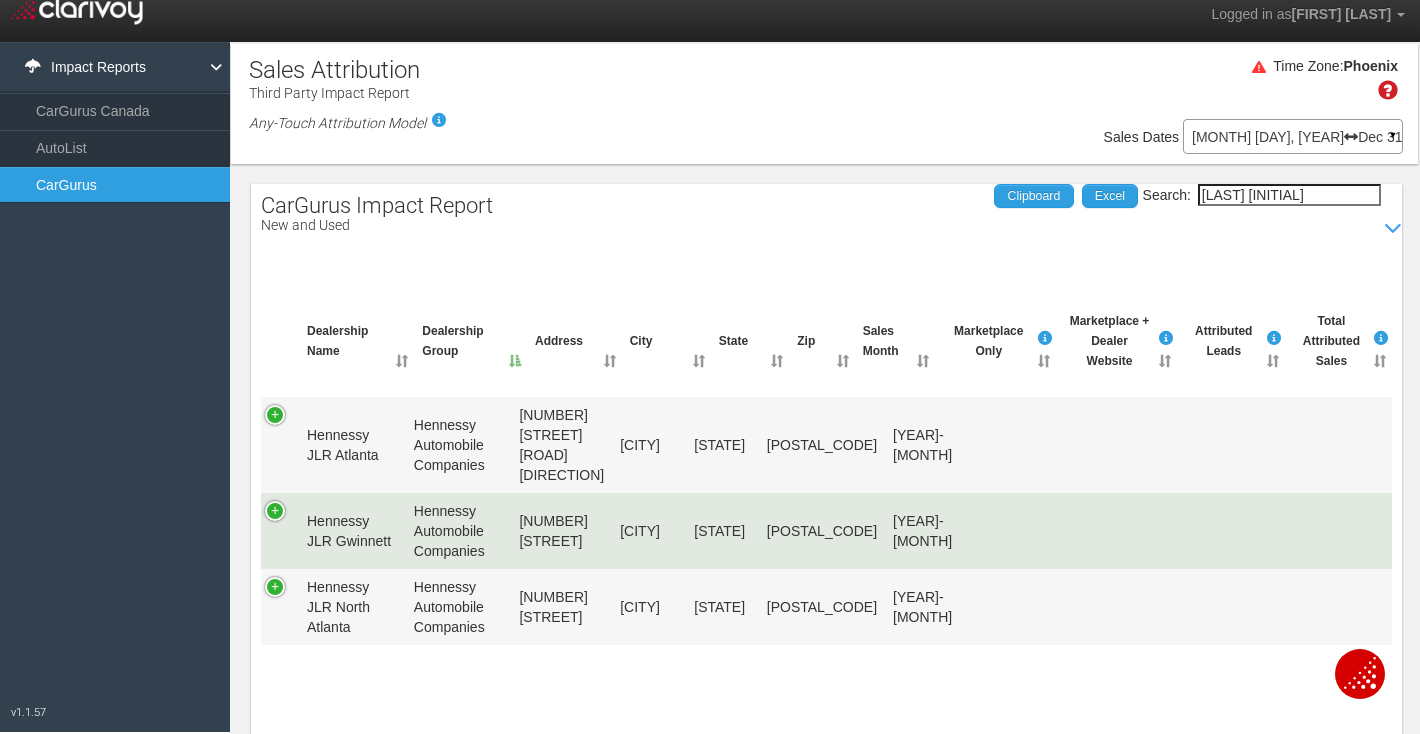 type on "hennessy JLR" 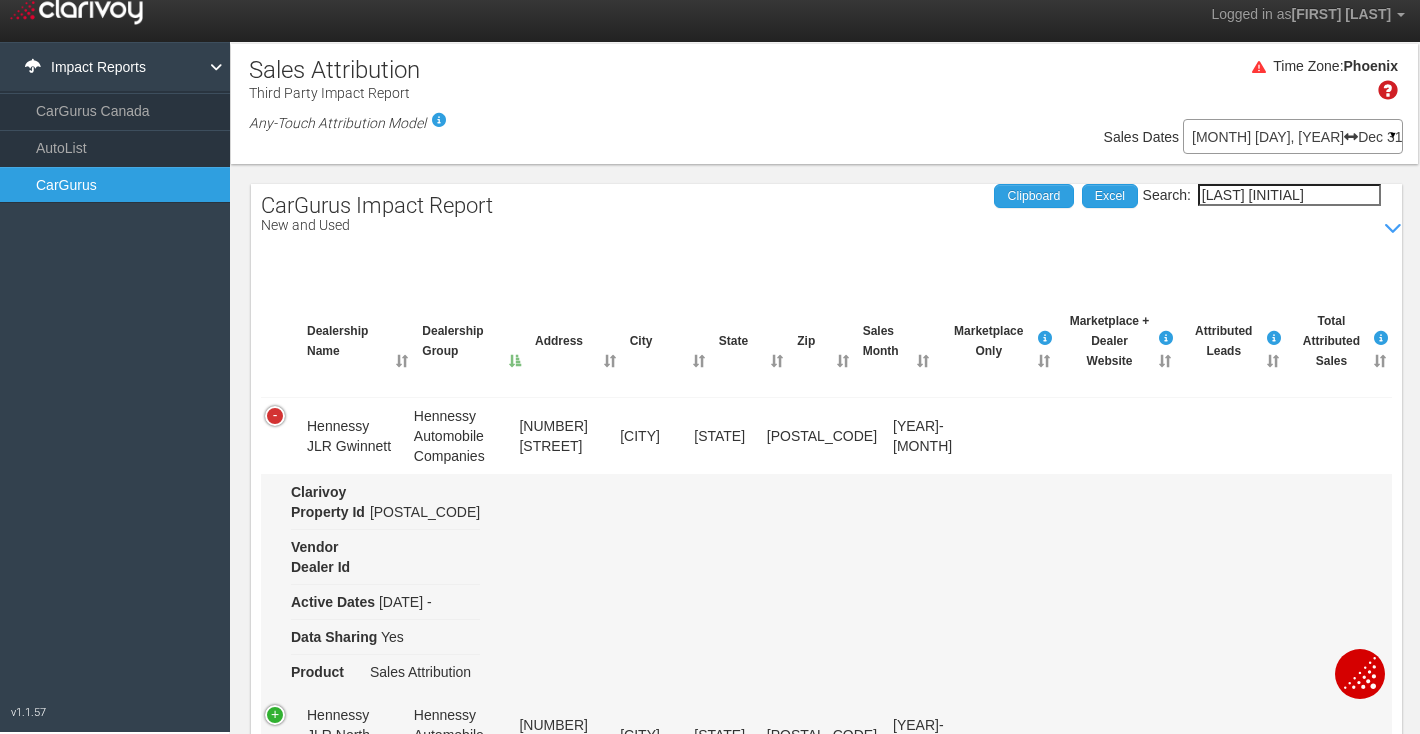 scroll, scrollTop: 0, scrollLeft: 0, axis: both 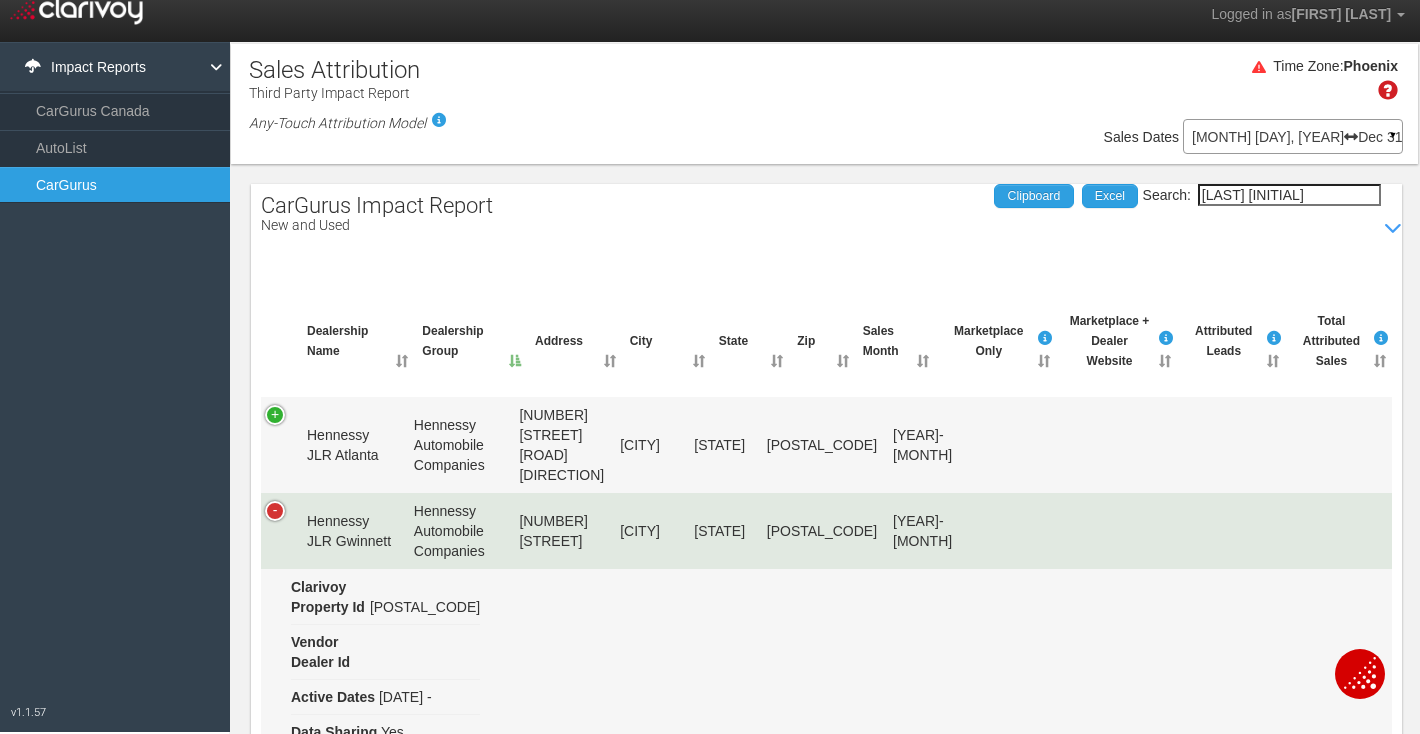 click at bounding box center [280, 531] 